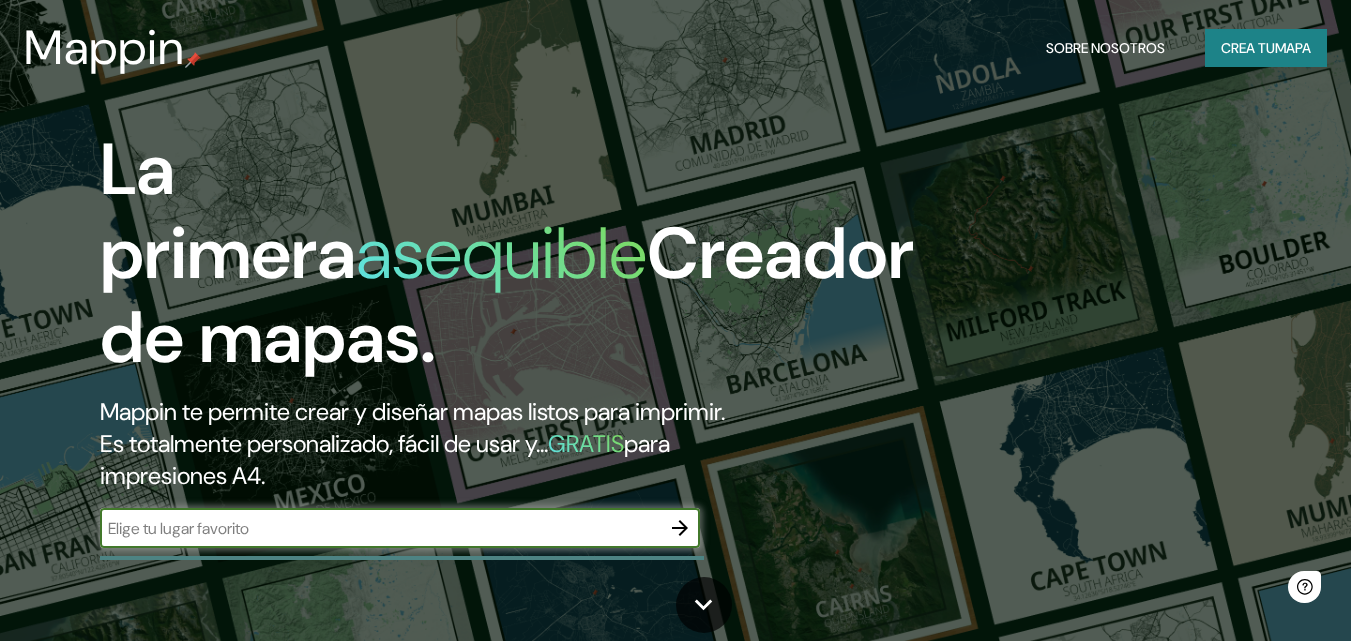 scroll, scrollTop: 0, scrollLeft: 0, axis: both 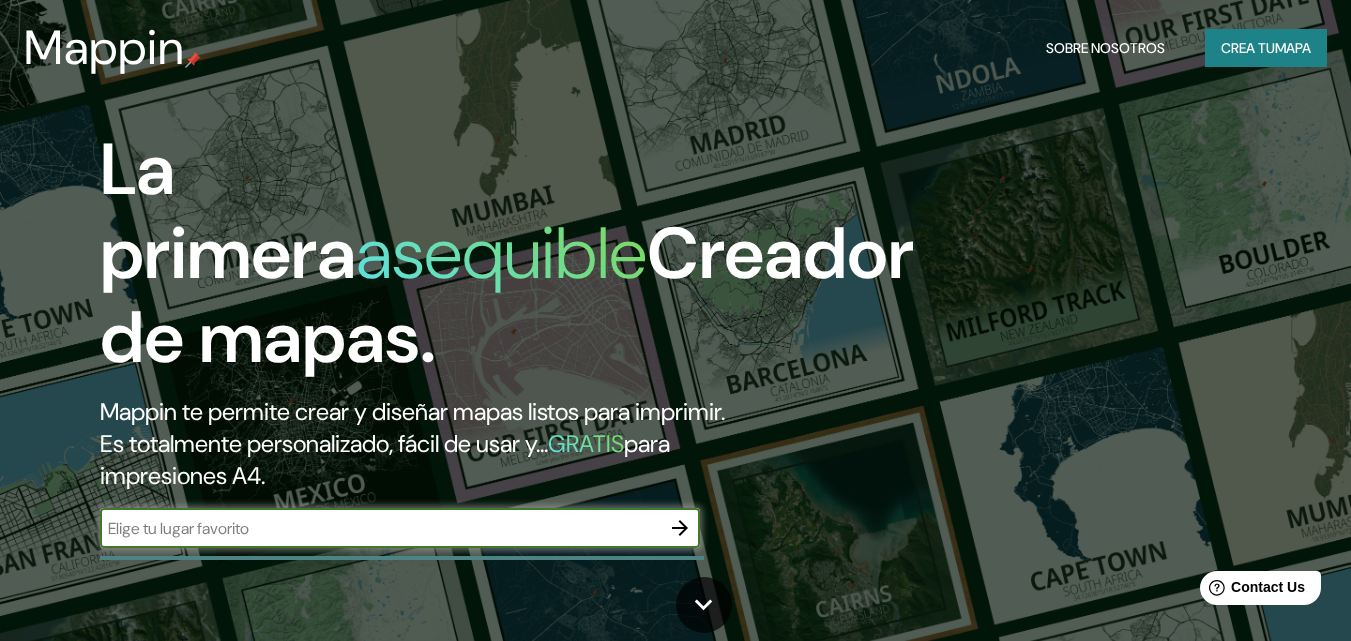 click at bounding box center (380, 528) 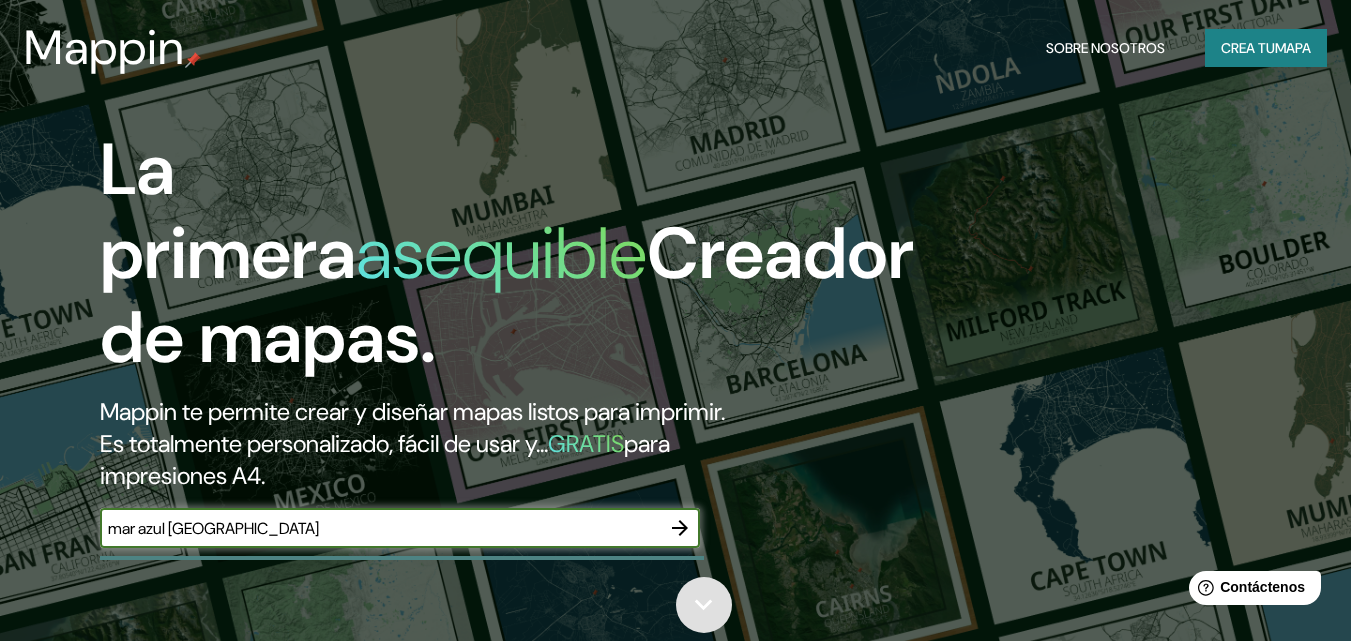 type on "mar azul [GEOGRAPHIC_DATA]" 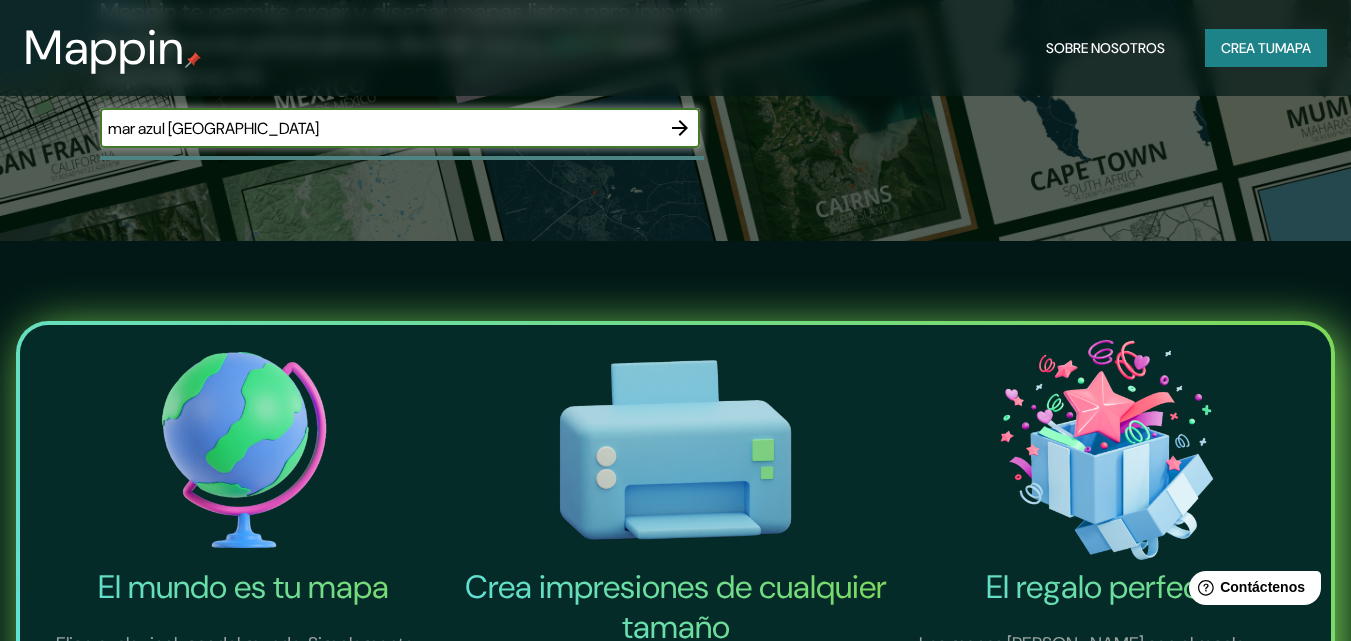 scroll, scrollTop: 100, scrollLeft: 0, axis: vertical 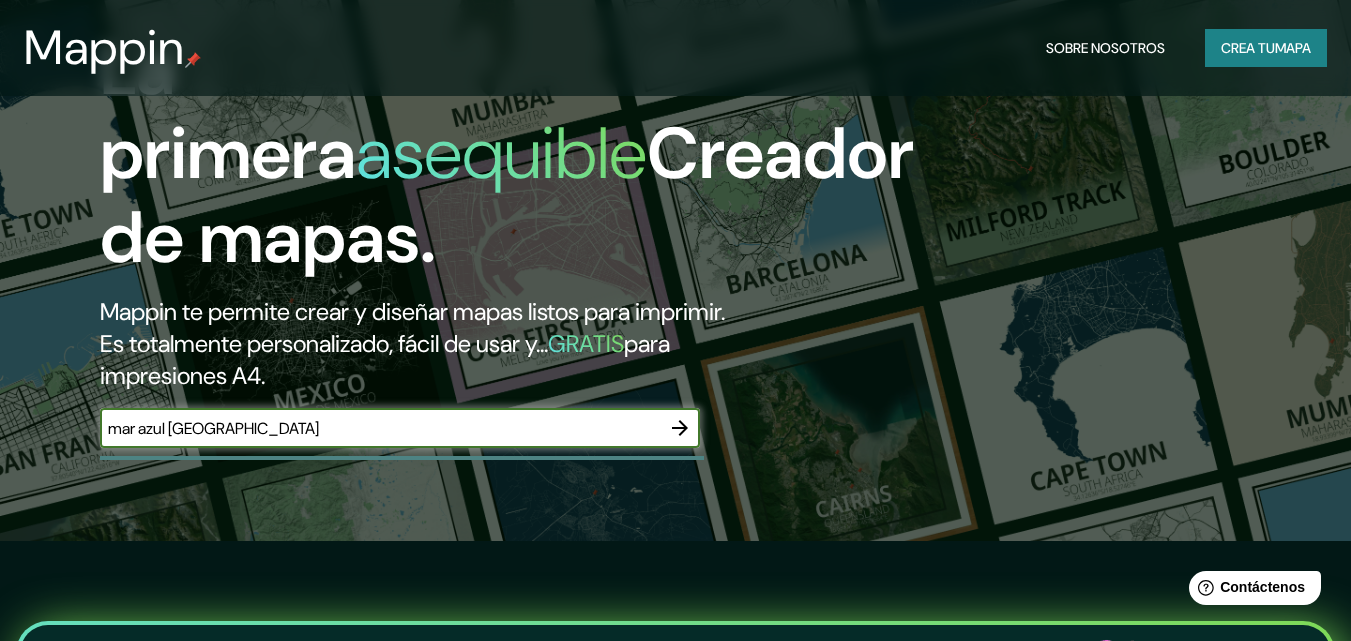 click 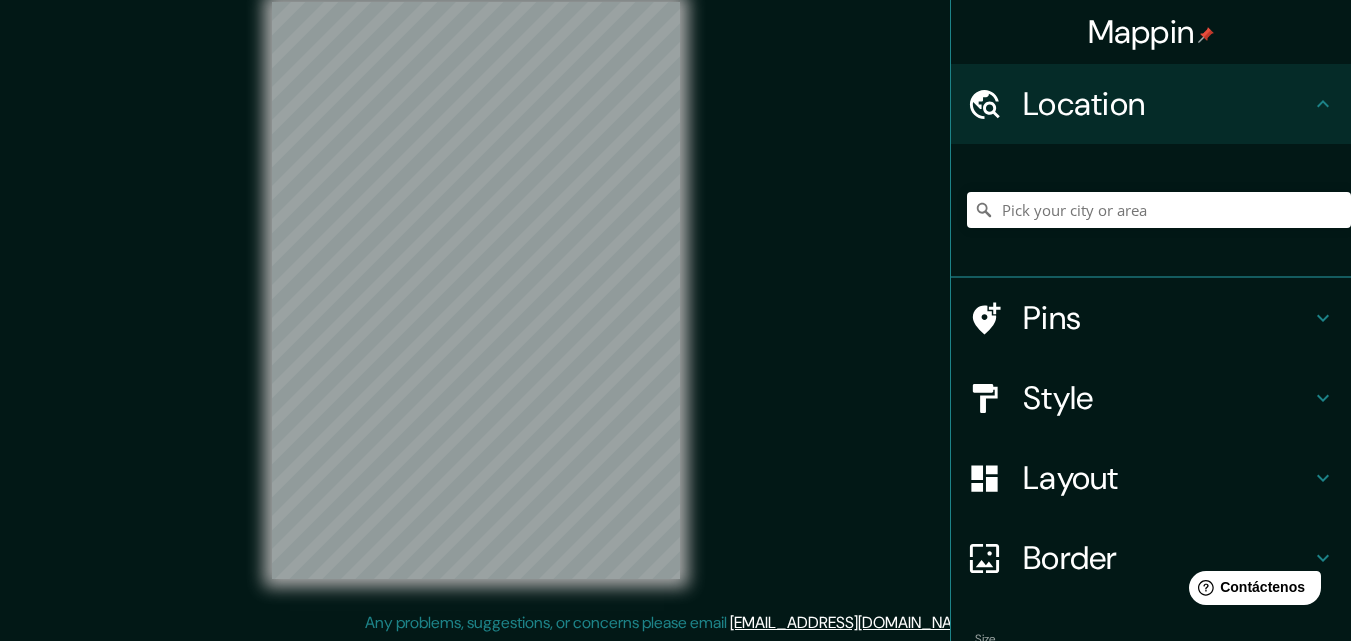 scroll, scrollTop: 0, scrollLeft: 0, axis: both 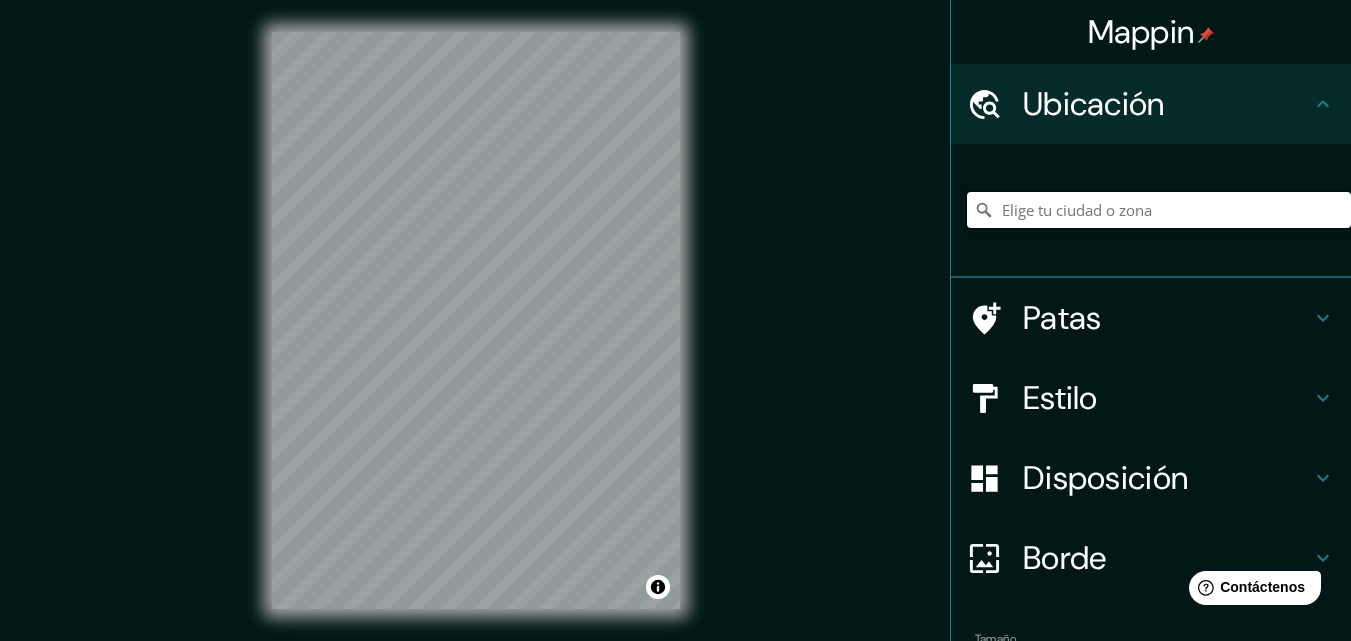 click at bounding box center [1159, 210] 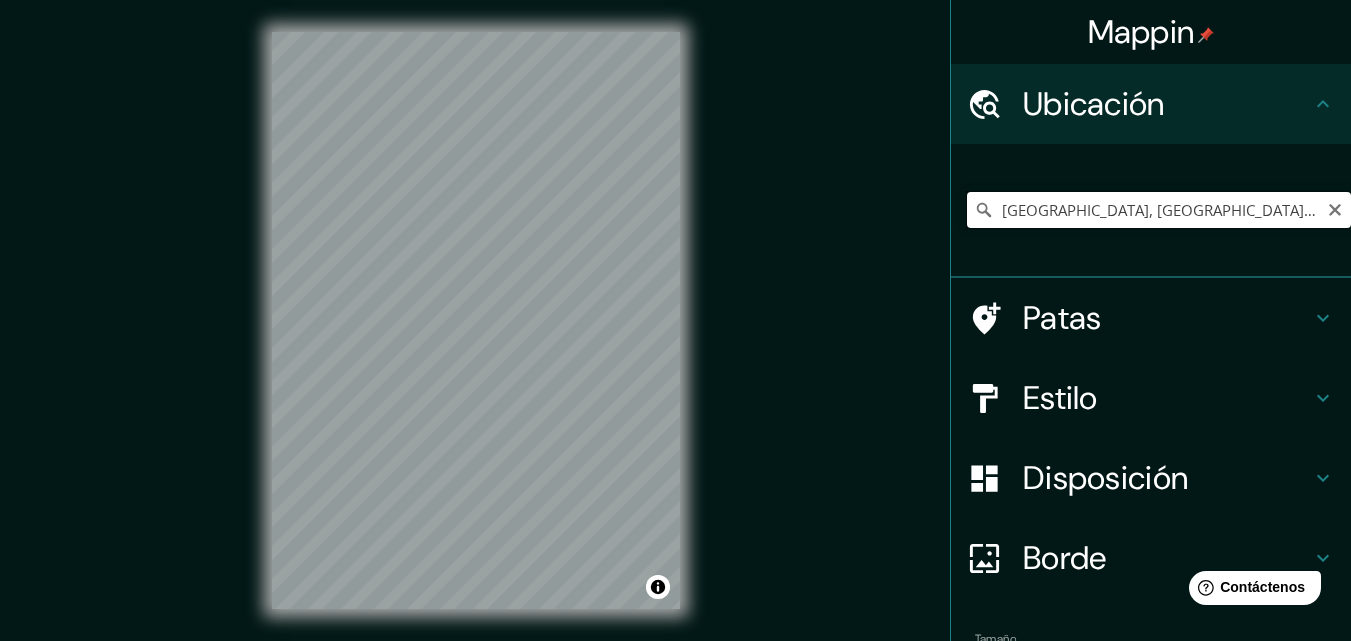 click on "[GEOGRAPHIC_DATA], [GEOGRAPHIC_DATA][PERSON_NAME], [GEOGRAPHIC_DATA], B7163, [GEOGRAPHIC_DATA]" at bounding box center (1159, 210) 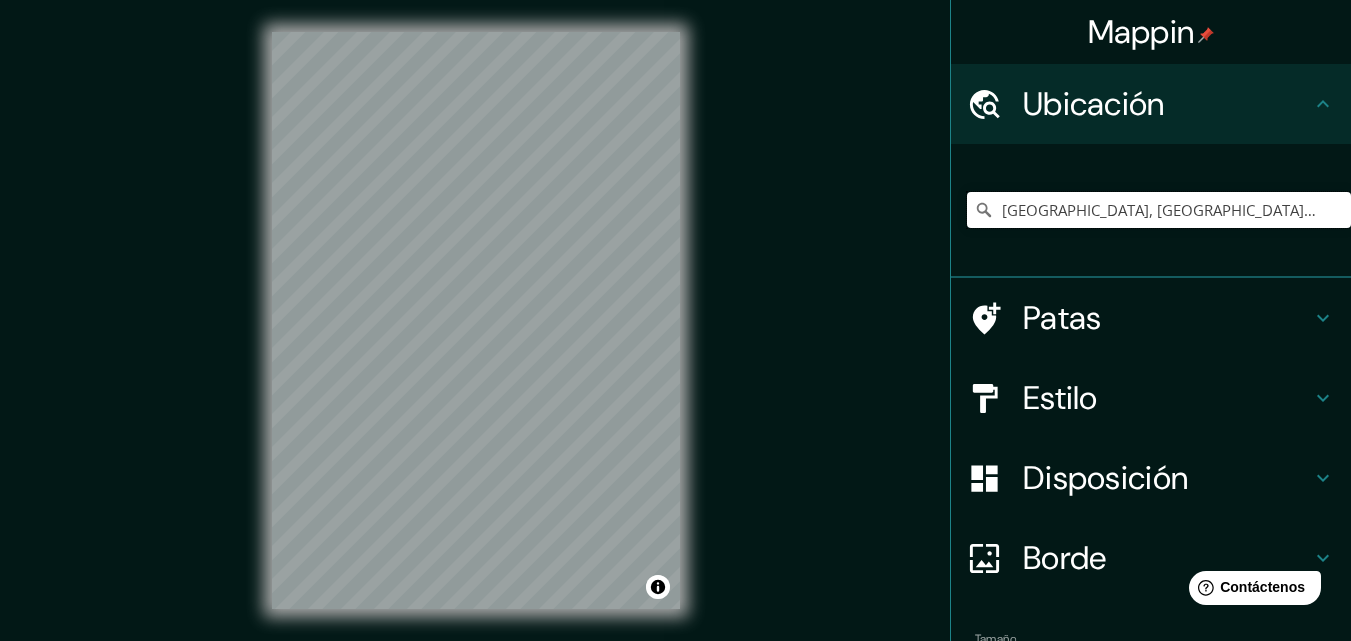 type on "[GEOGRAPHIC_DATA], [GEOGRAPHIC_DATA][PERSON_NAME], [GEOGRAPHIC_DATA], B7163, [GEOGRAPHIC_DATA]" 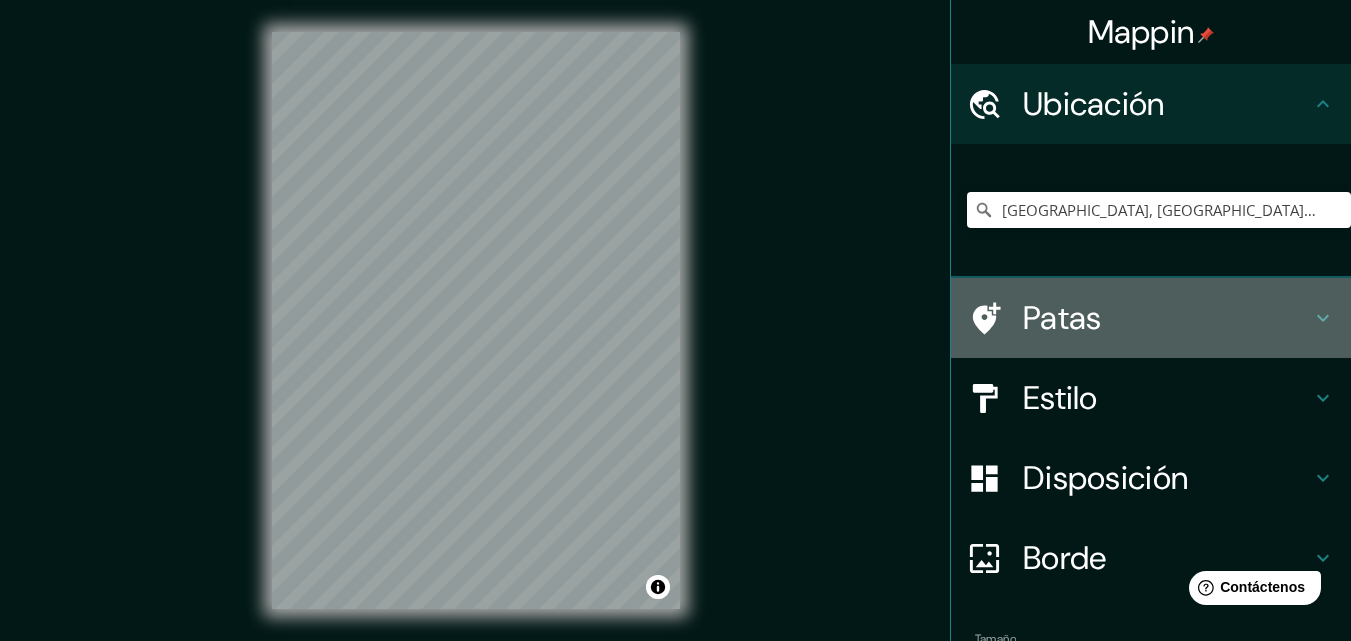 click 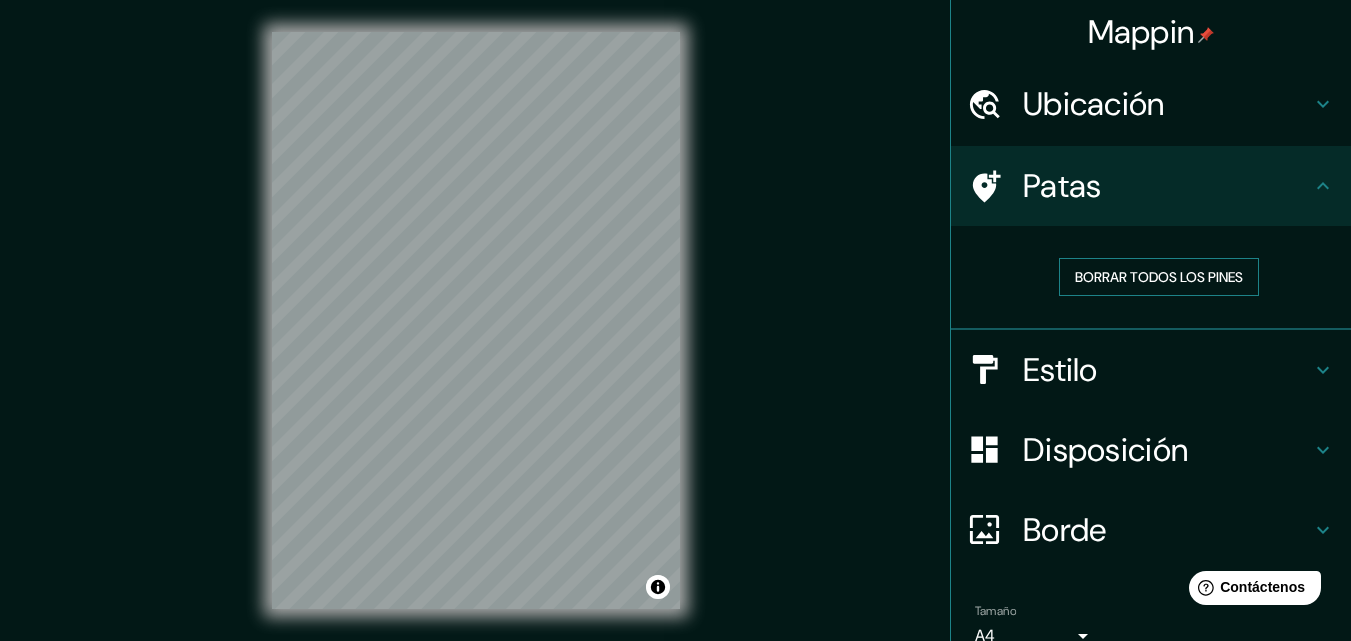 click on "Borrar todos los pines" at bounding box center [1159, 277] 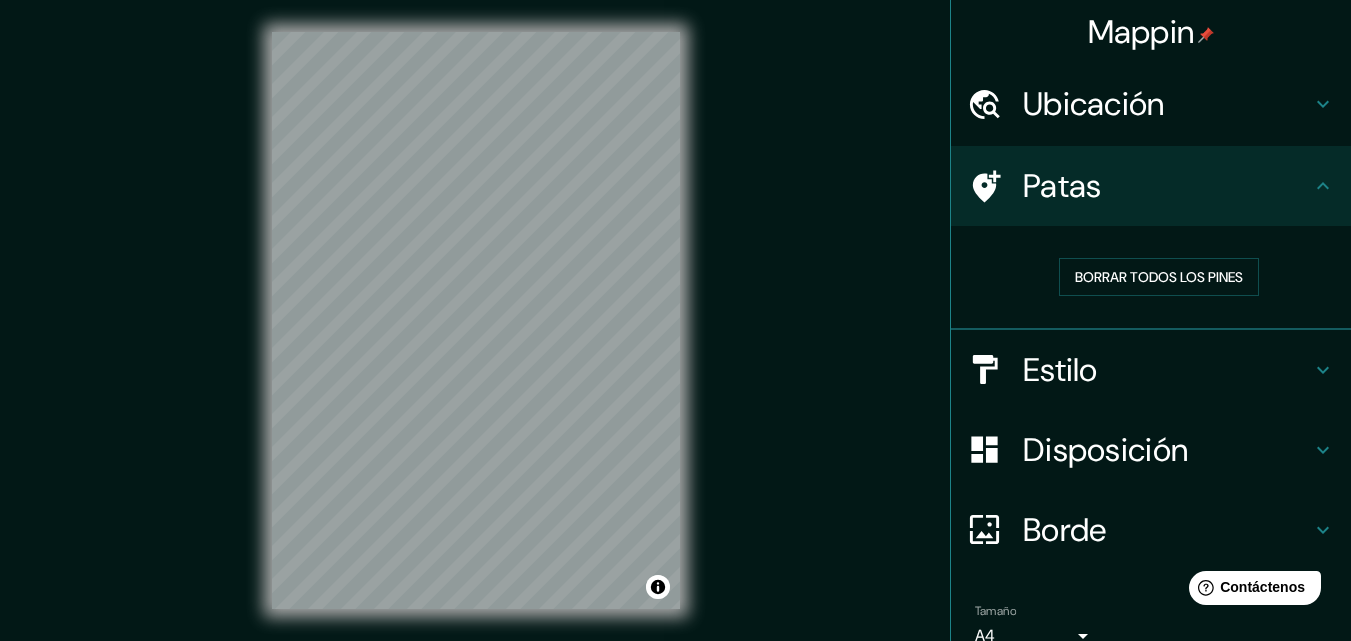 click on "Patas" at bounding box center [1167, 186] 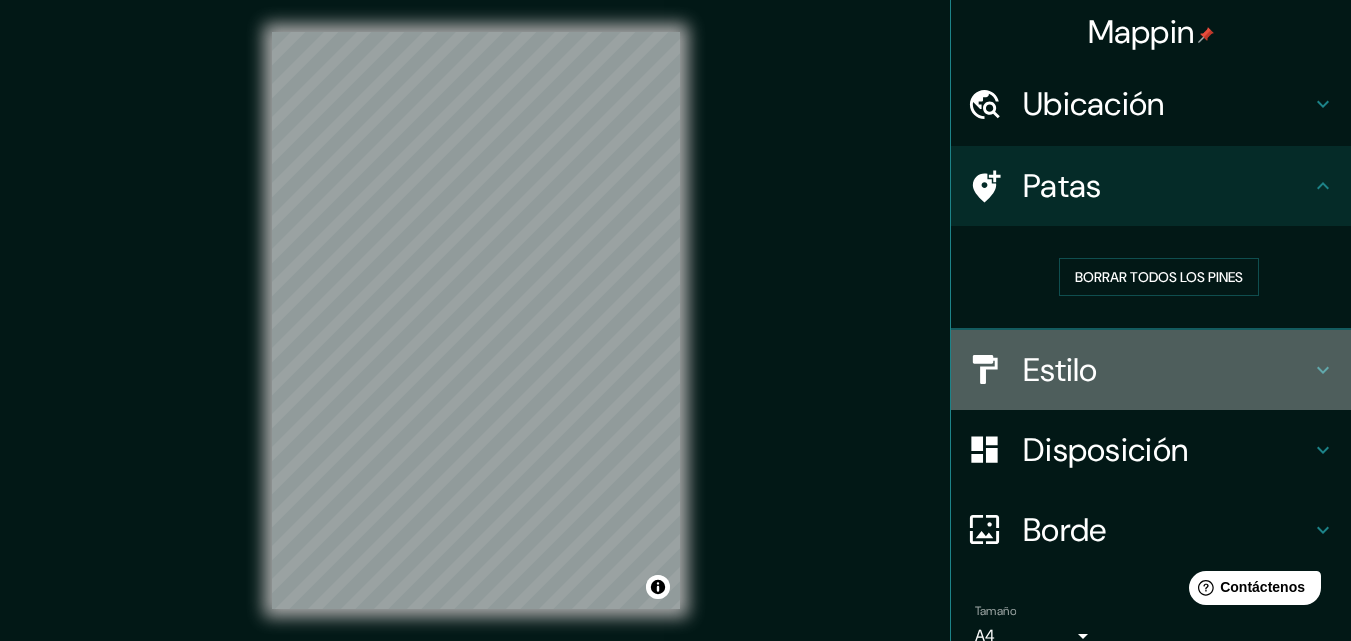click on "Estilo" at bounding box center (1167, 370) 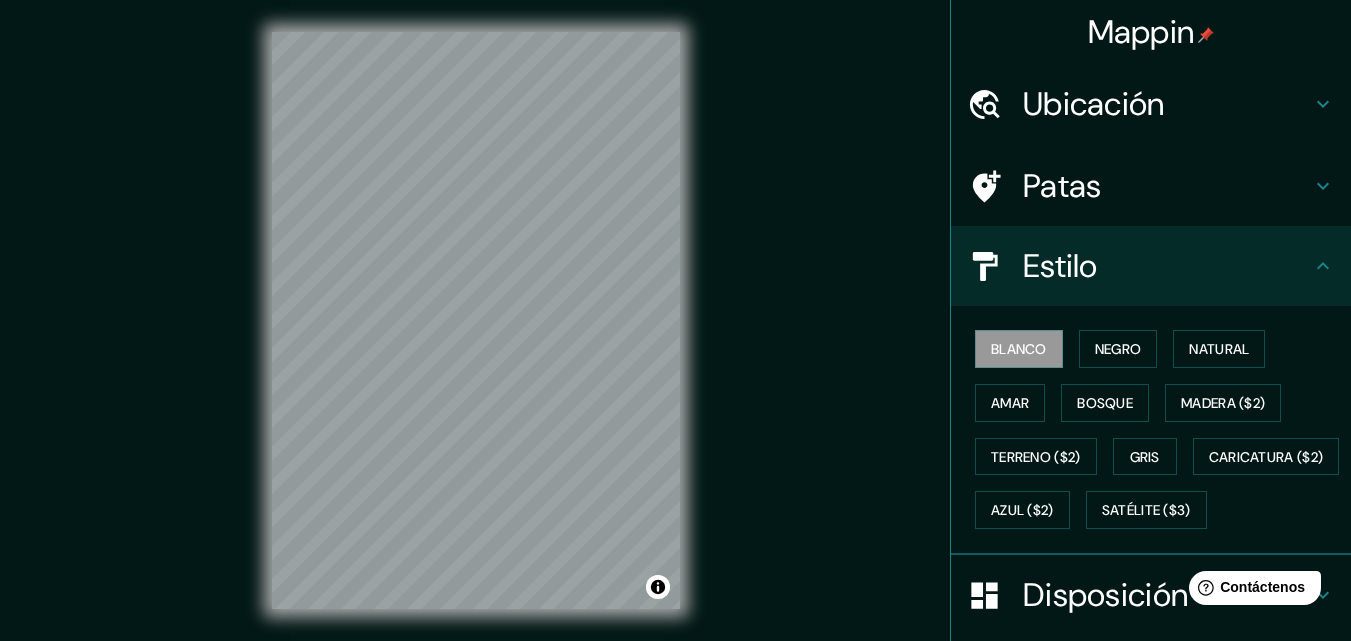 scroll, scrollTop: 100, scrollLeft: 0, axis: vertical 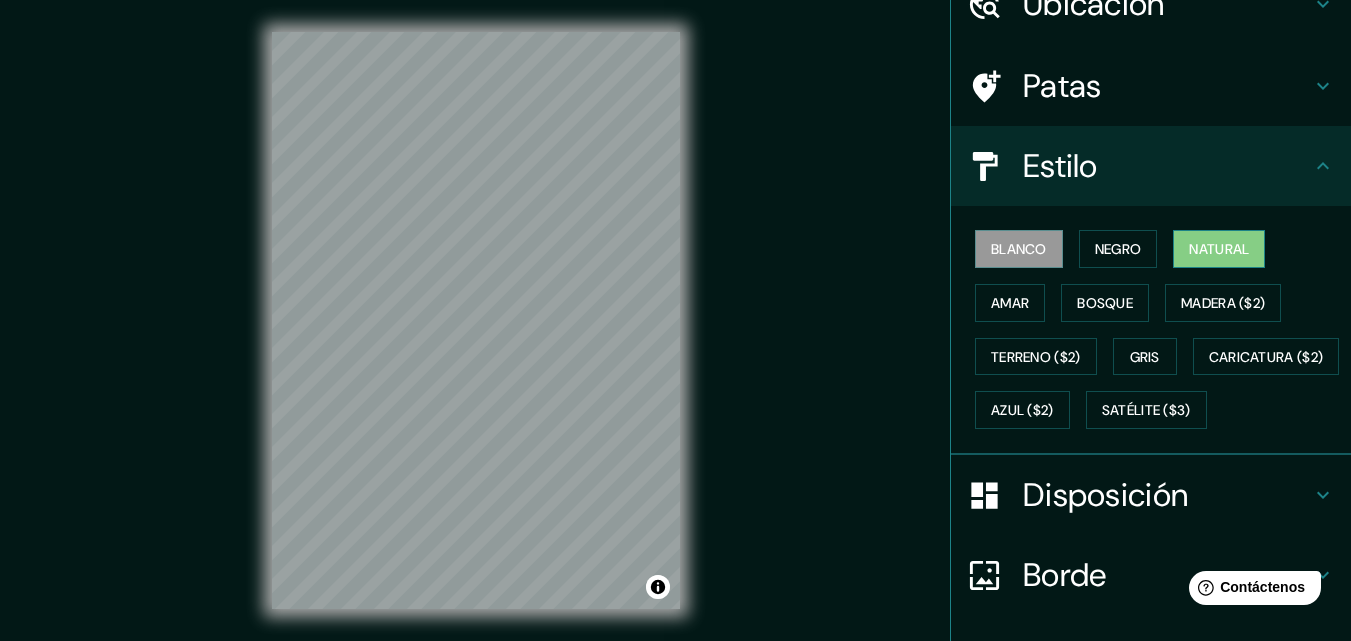 click on "Natural" at bounding box center (1219, 249) 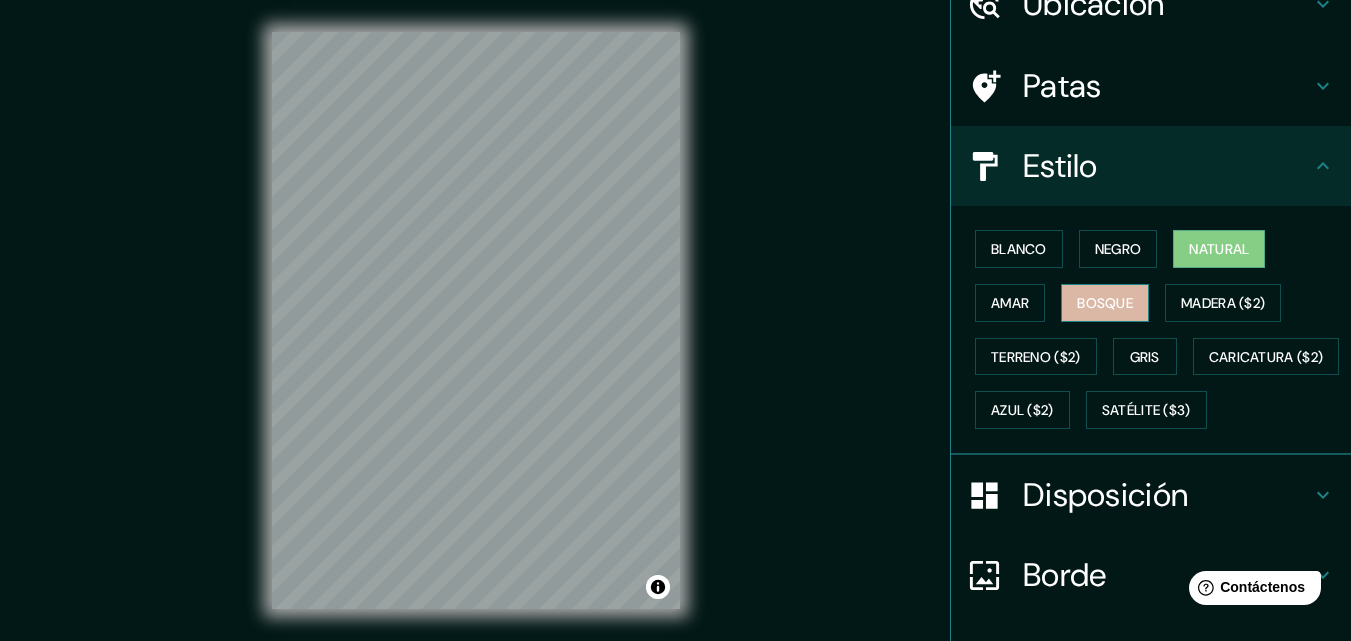 click on "Bosque" at bounding box center [1105, 303] 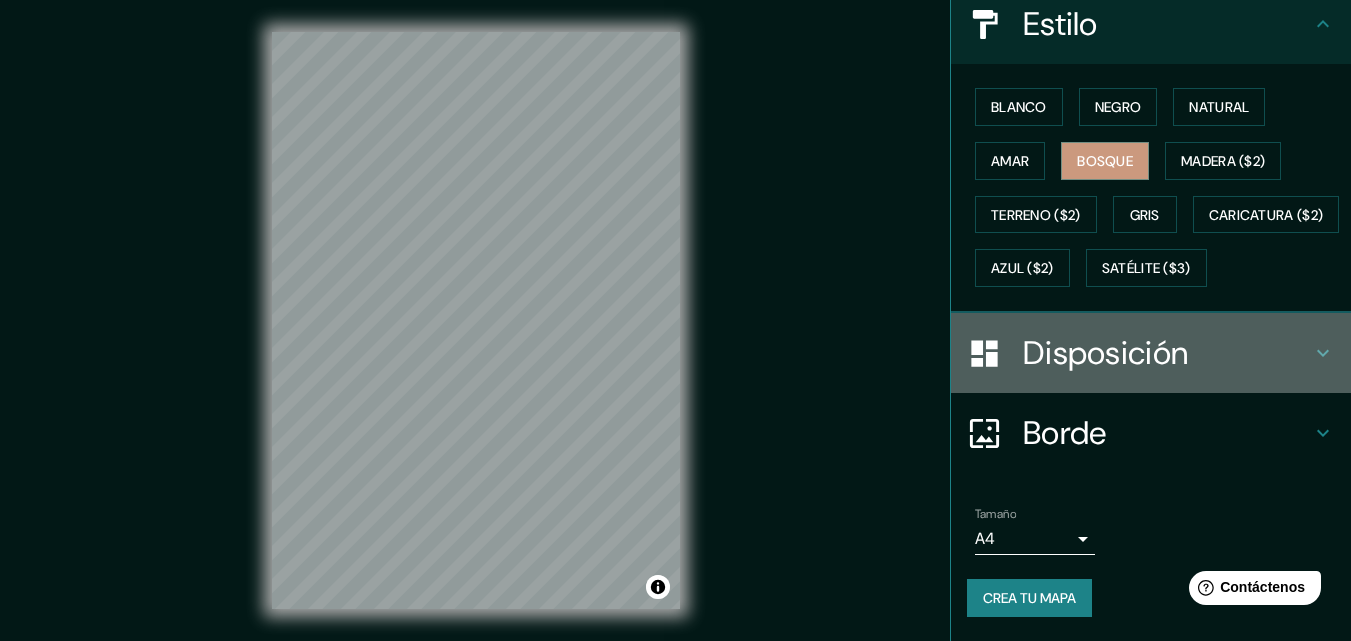 click on "Disposición" at bounding box center (1167, 353) 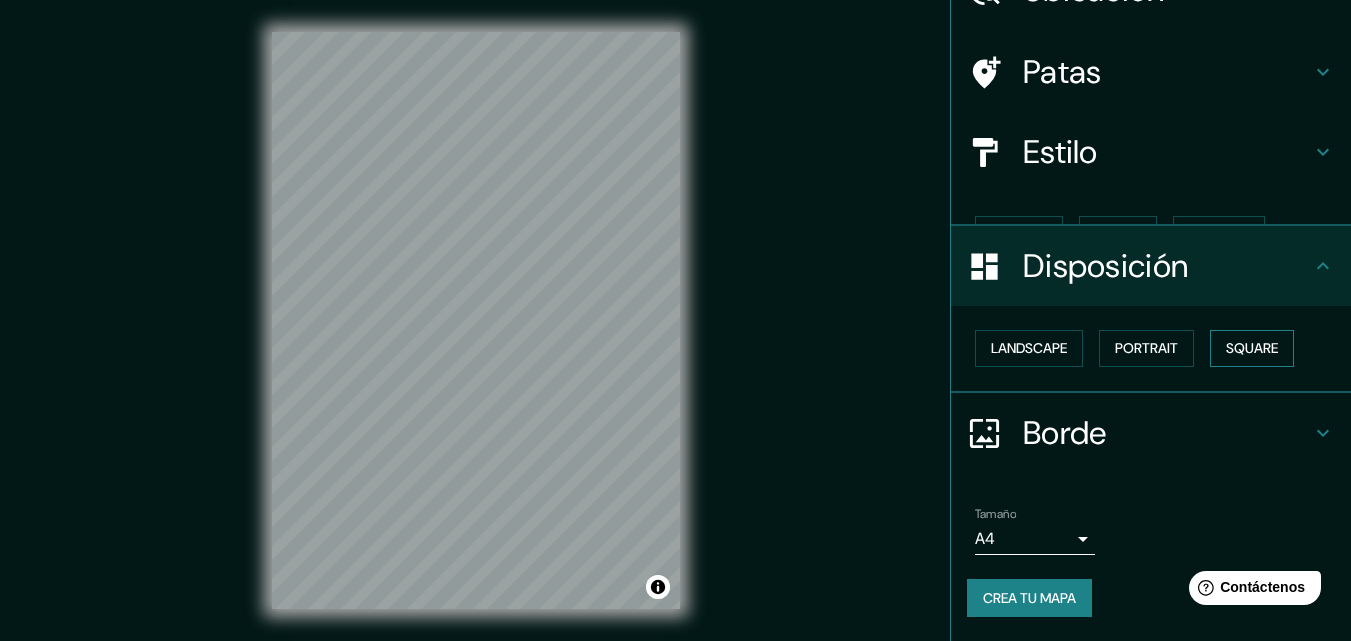 scroll, scrollTop: 80, scrollLeft: 0, axis: vertical 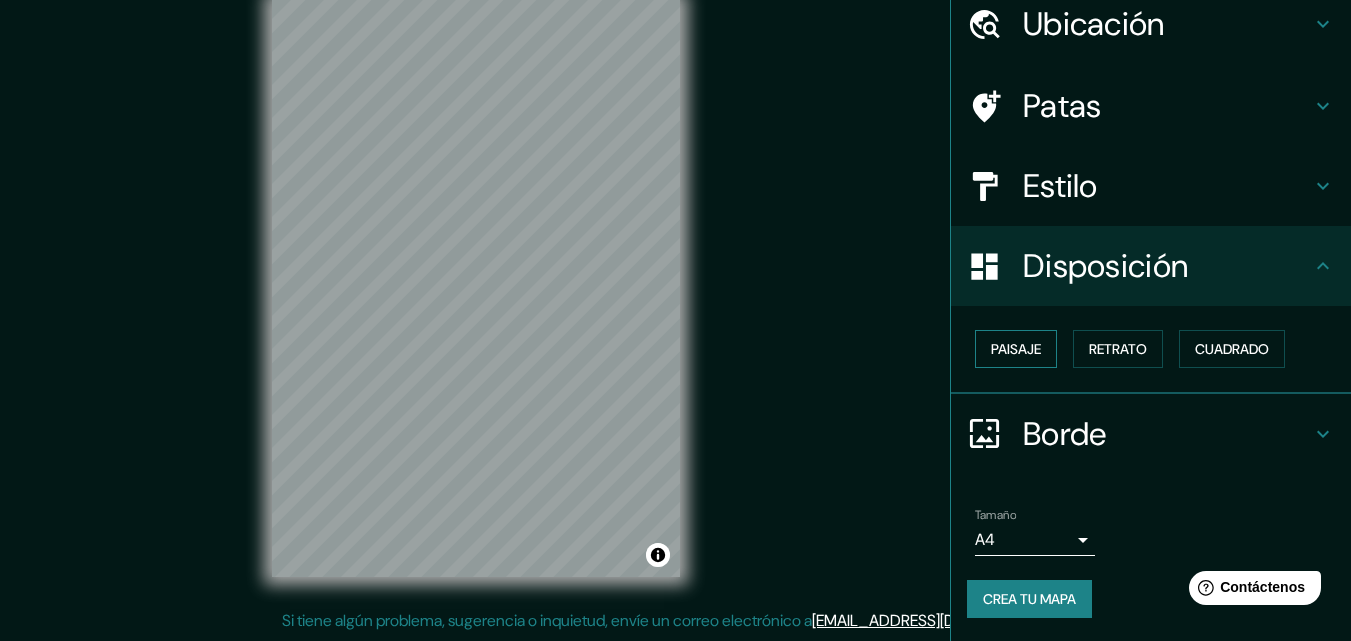 click on "Paisaje" at bounding box center [1016, 349] 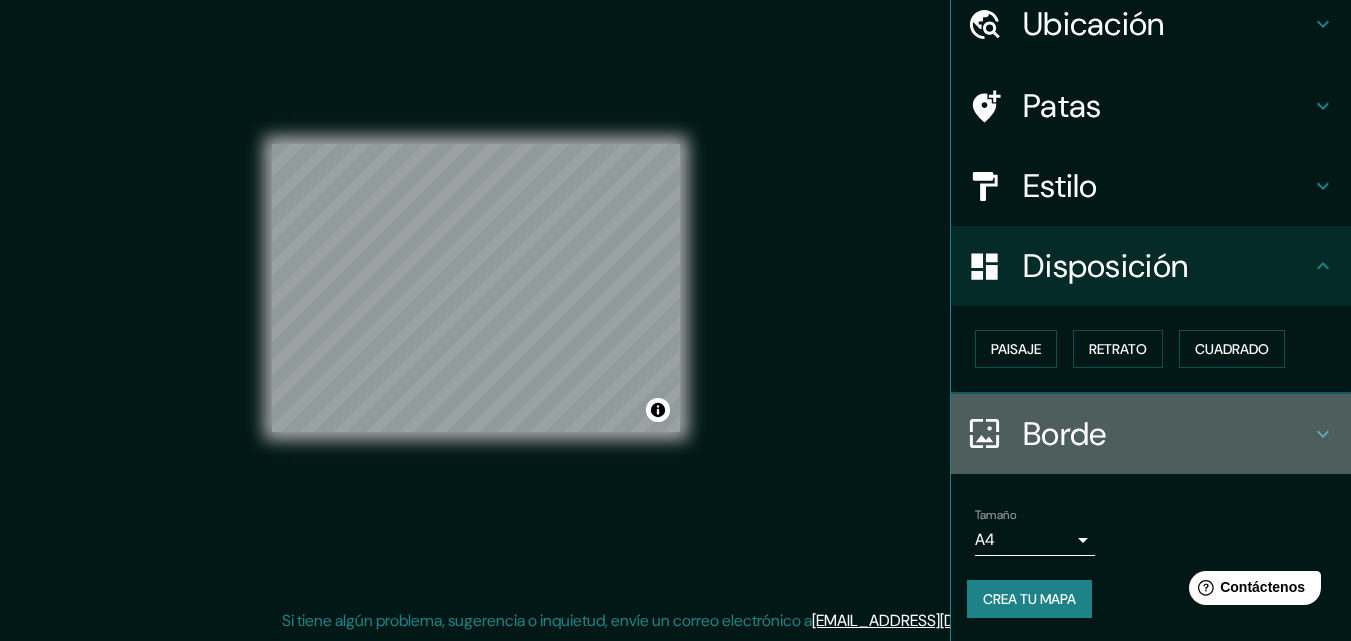 click on "Borde" at bounding box center [1167, 434] 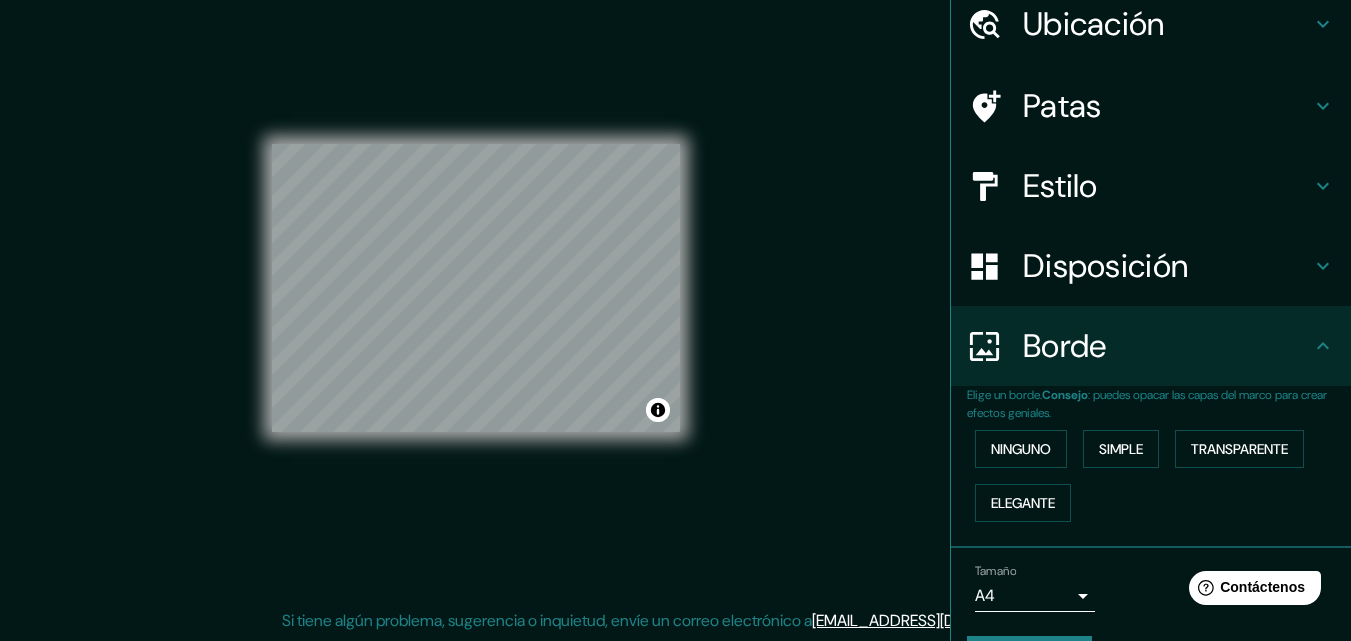 scroll, scrollTop: 136, scrollLeft: 0, axis: vertical 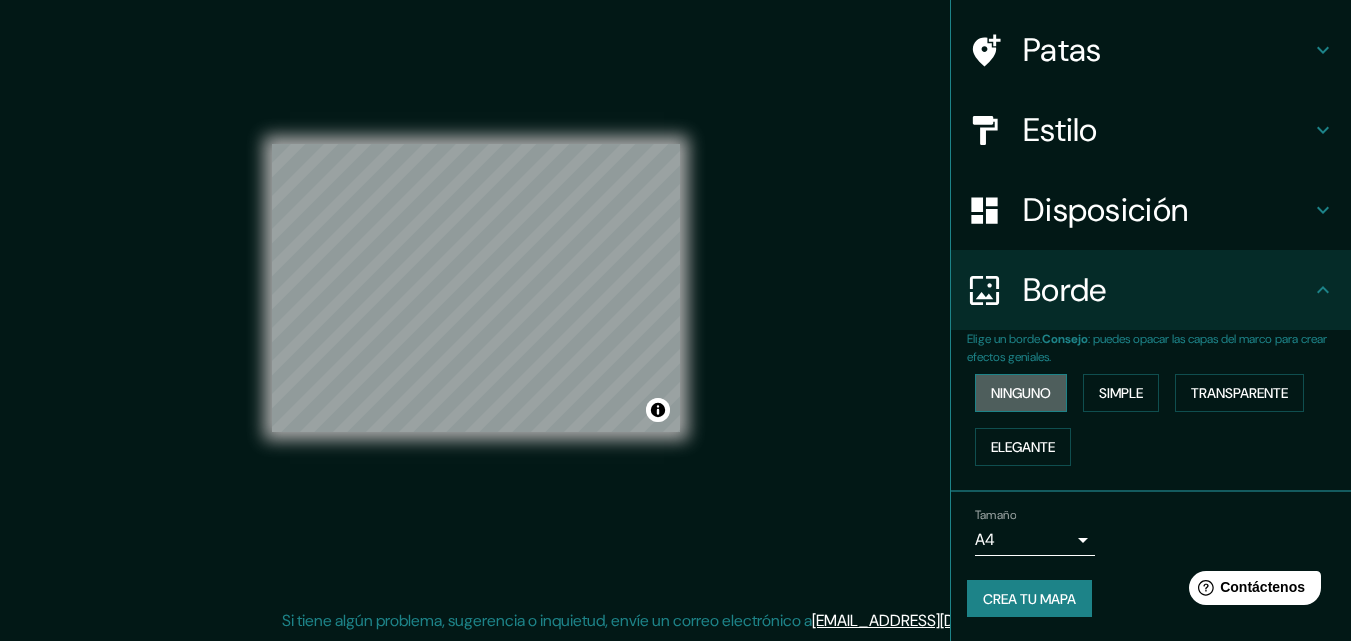 click on "Ninguno" at bounding box center (1021, 393) 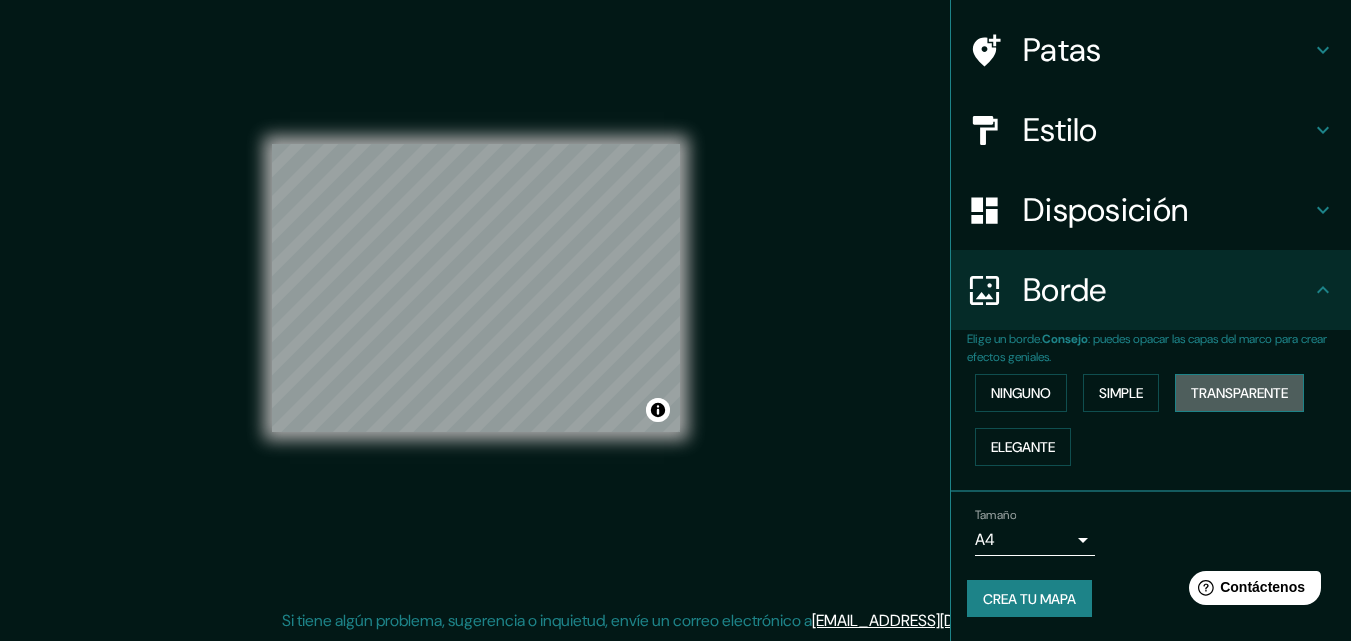 click on "Transparente" at bounding box center [1239, 393] 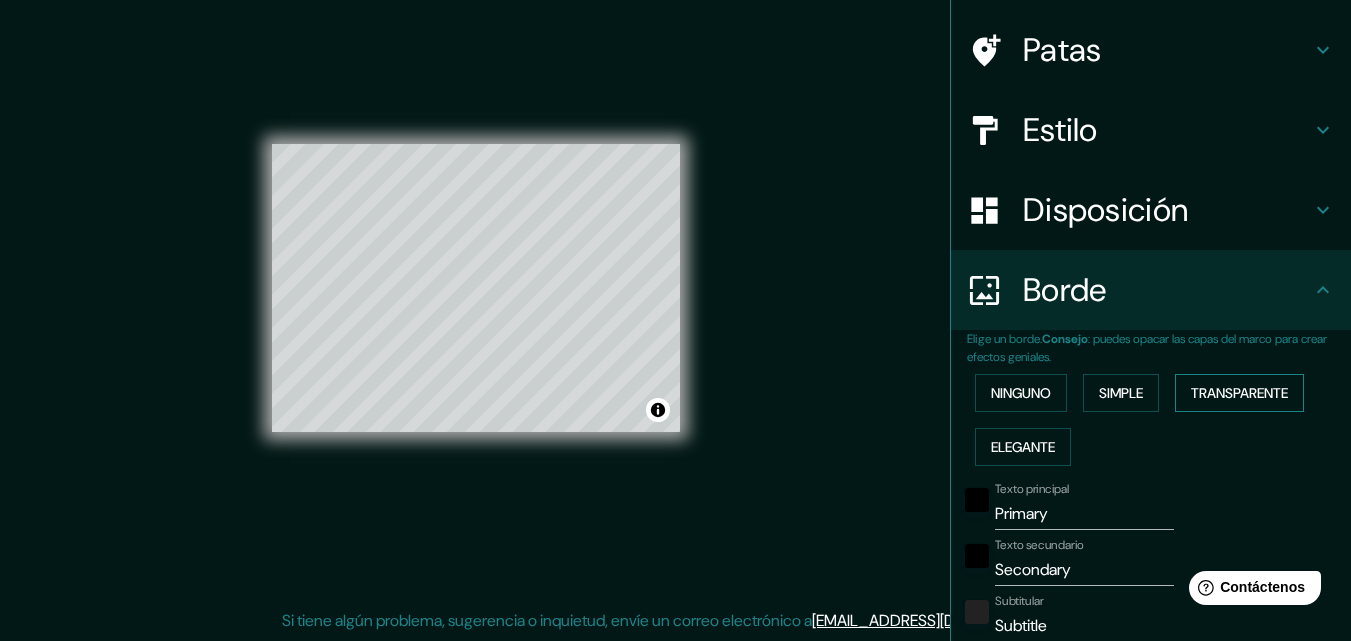 click on "Transparente" at bounding box center (1239, 393) 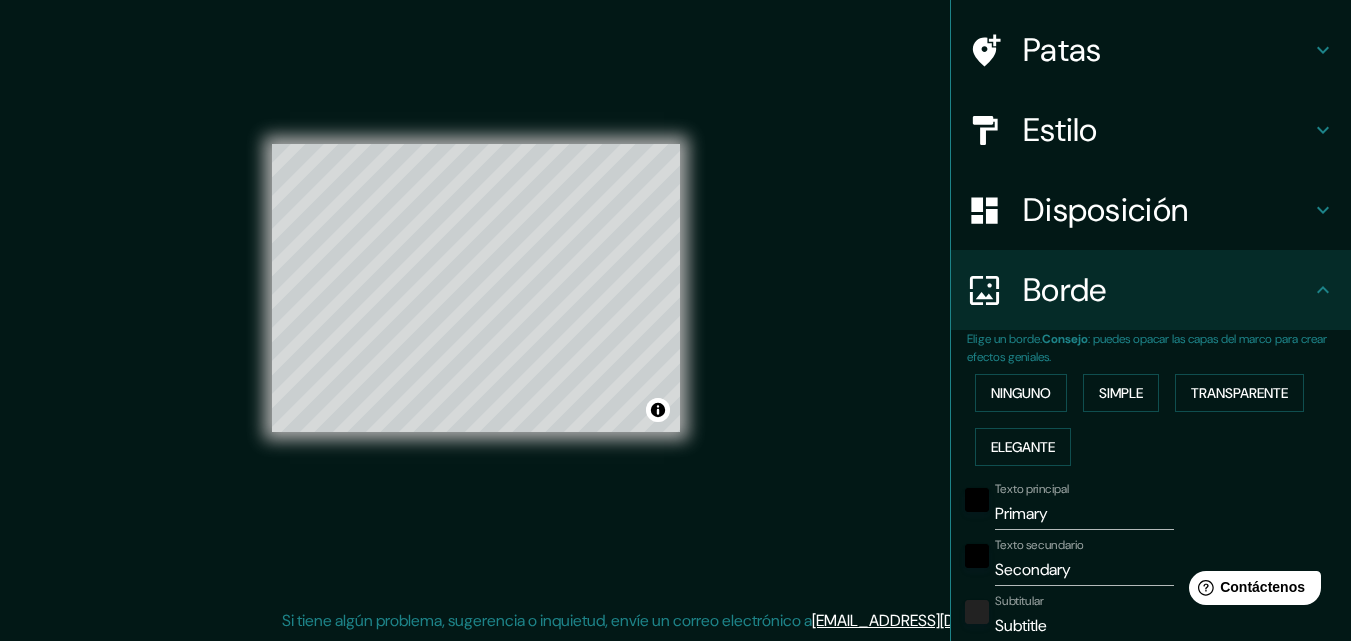 scroll, scrollTop: 236, scrollLeft: 0, axis: vertical 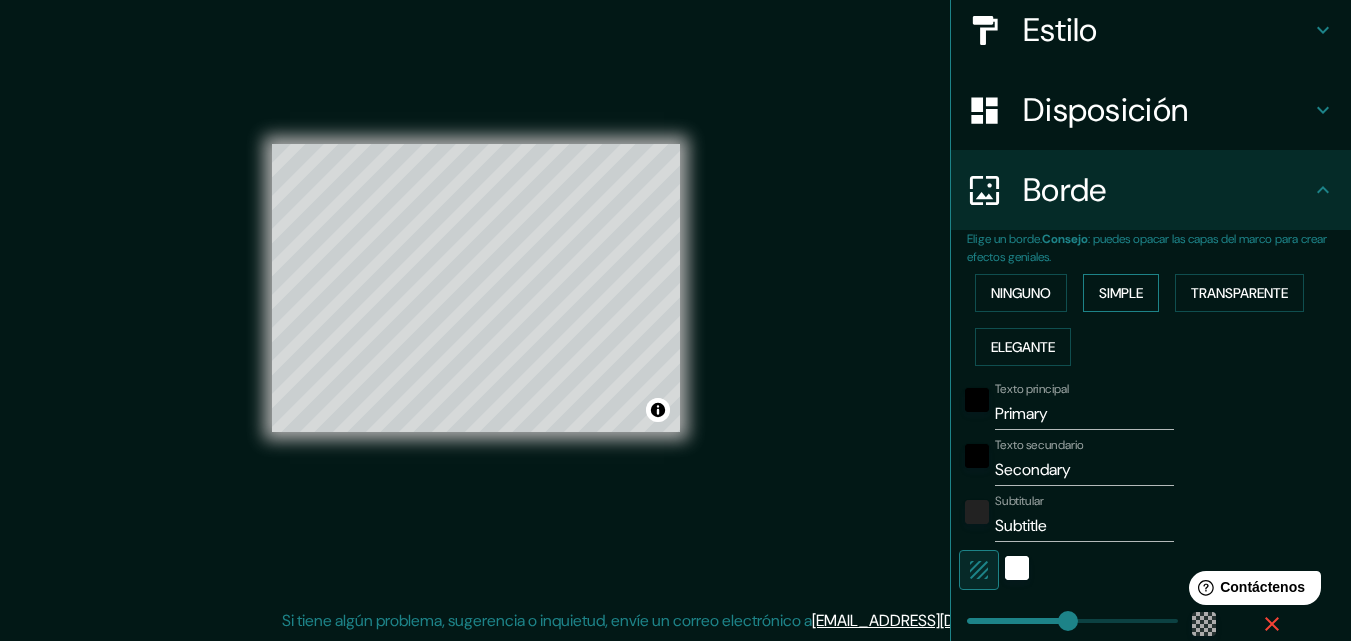 click on "Simple" at bounding box center (1121, 293) 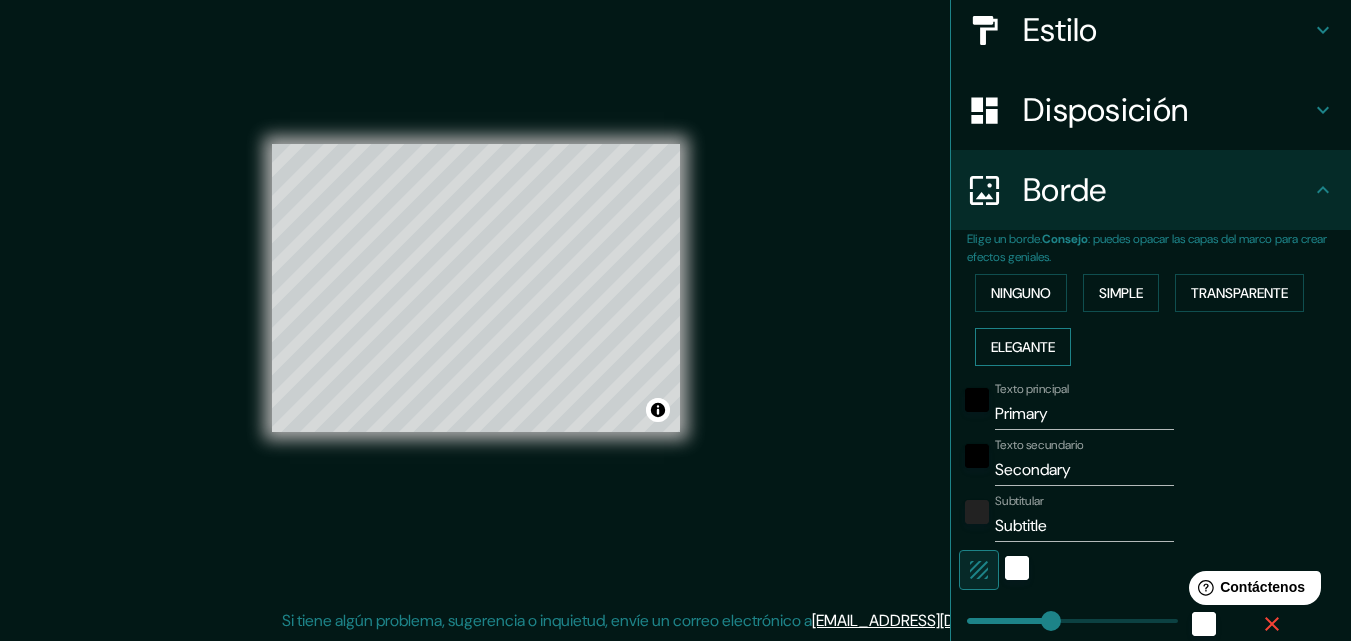 click on "Elegante" at bounding box center (1023, 347) 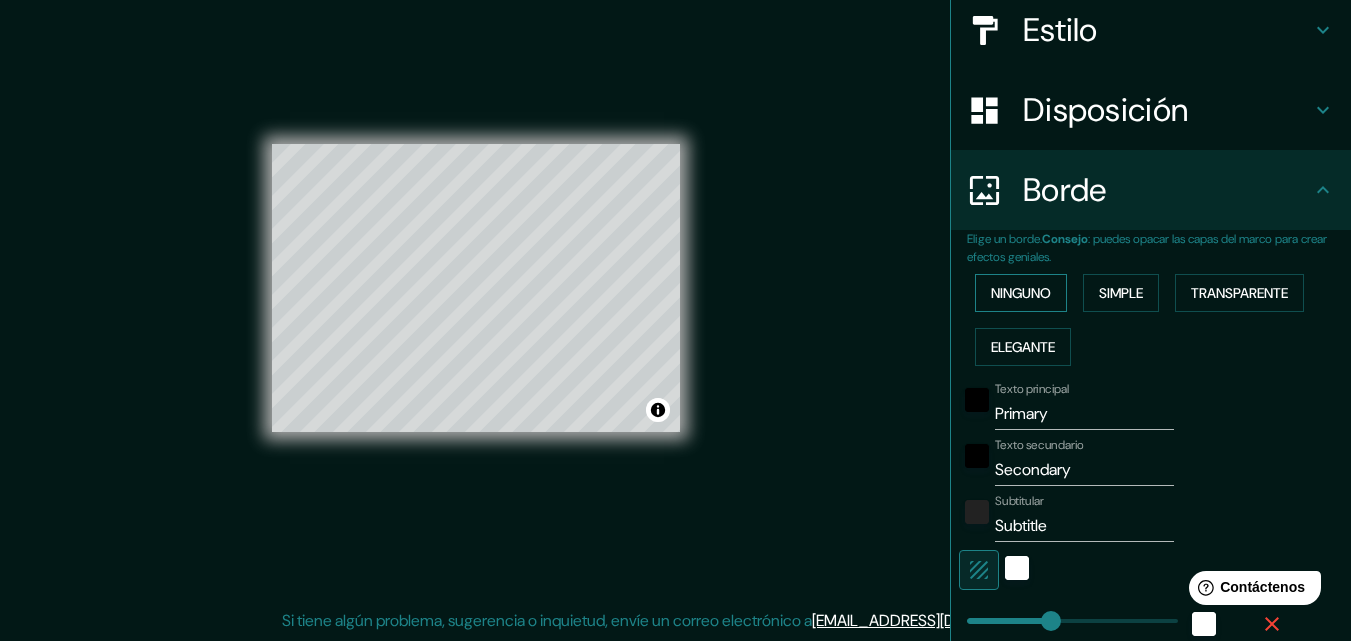click on "Ninguno" at bounding box center (1021, 293) 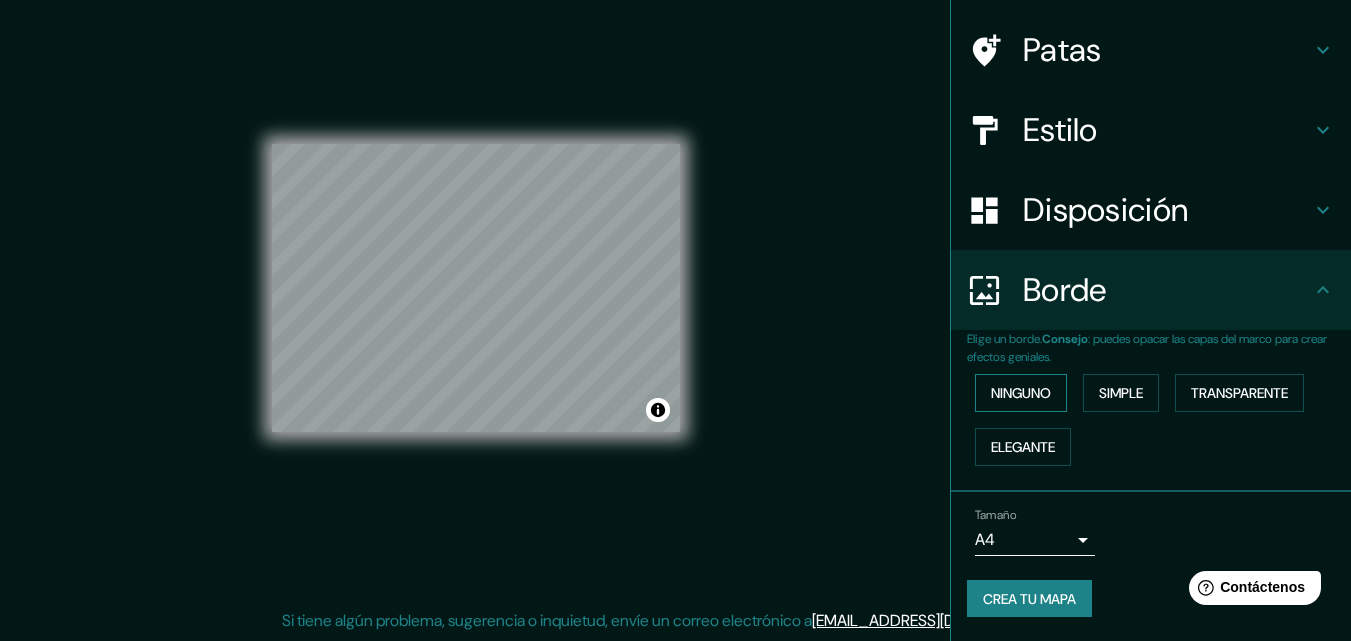 scroll, scrollTop: 136, scrollLeft: 0, axis: vertical 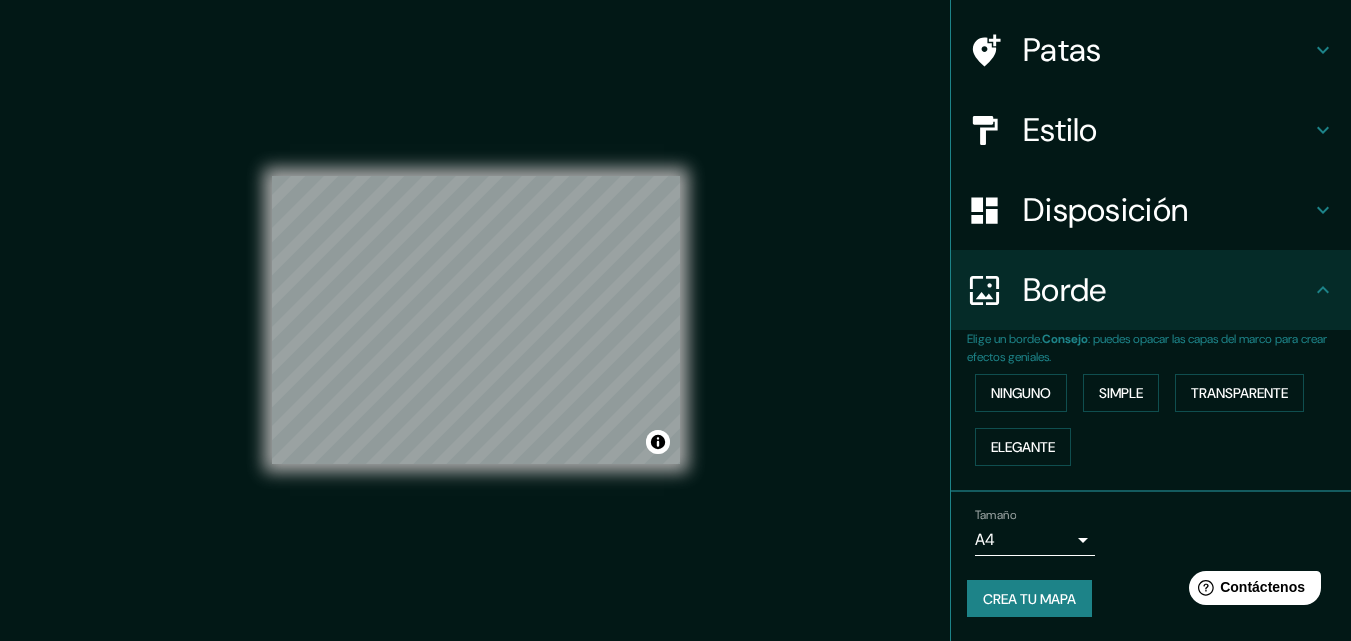click on "© Mapbox   © OpenStreetMap   Improve this map" at bounding box center (476, 320) 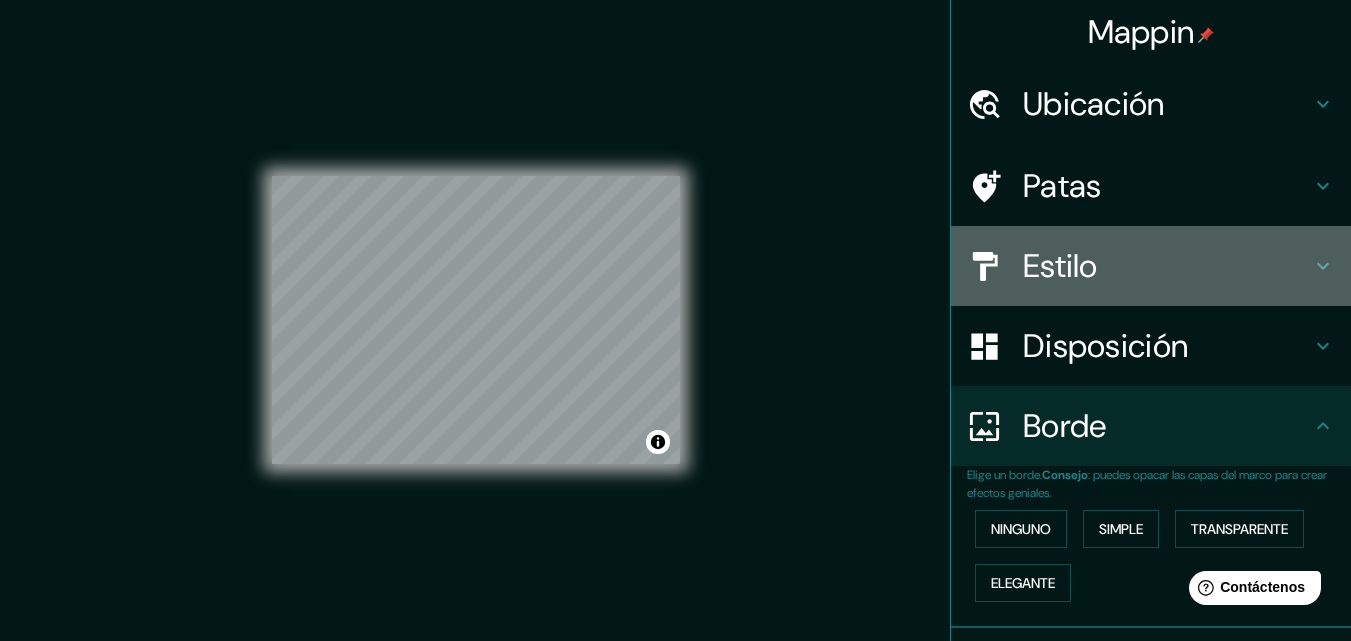 click on "Estilo" at bounding box center (1167, 266) 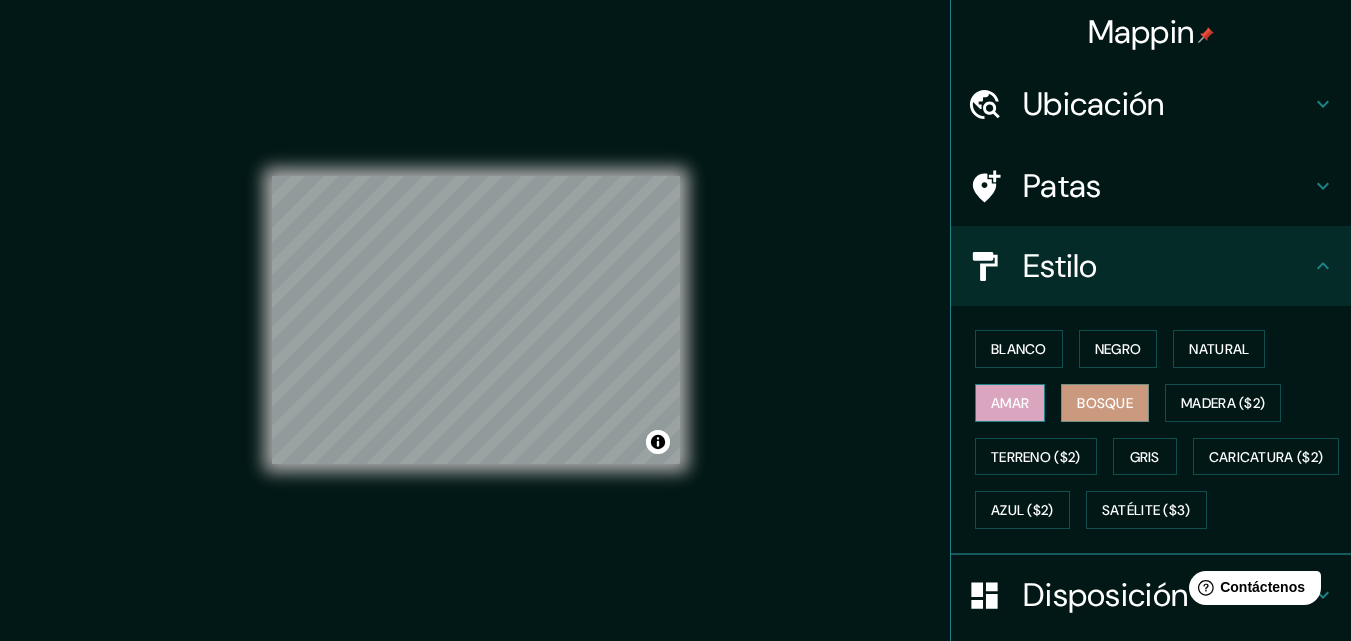 click on "Amar" at bounding box center (1010, 403) 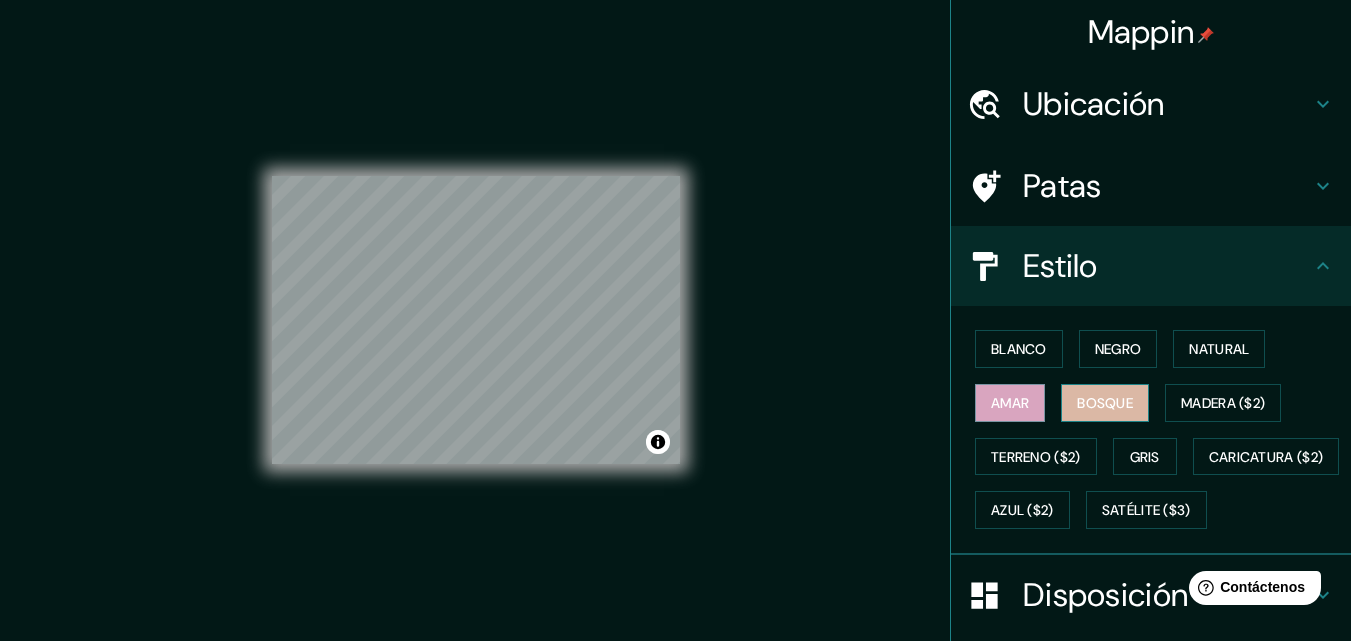 click on "Bosque" at bounding box center (1105, 403) 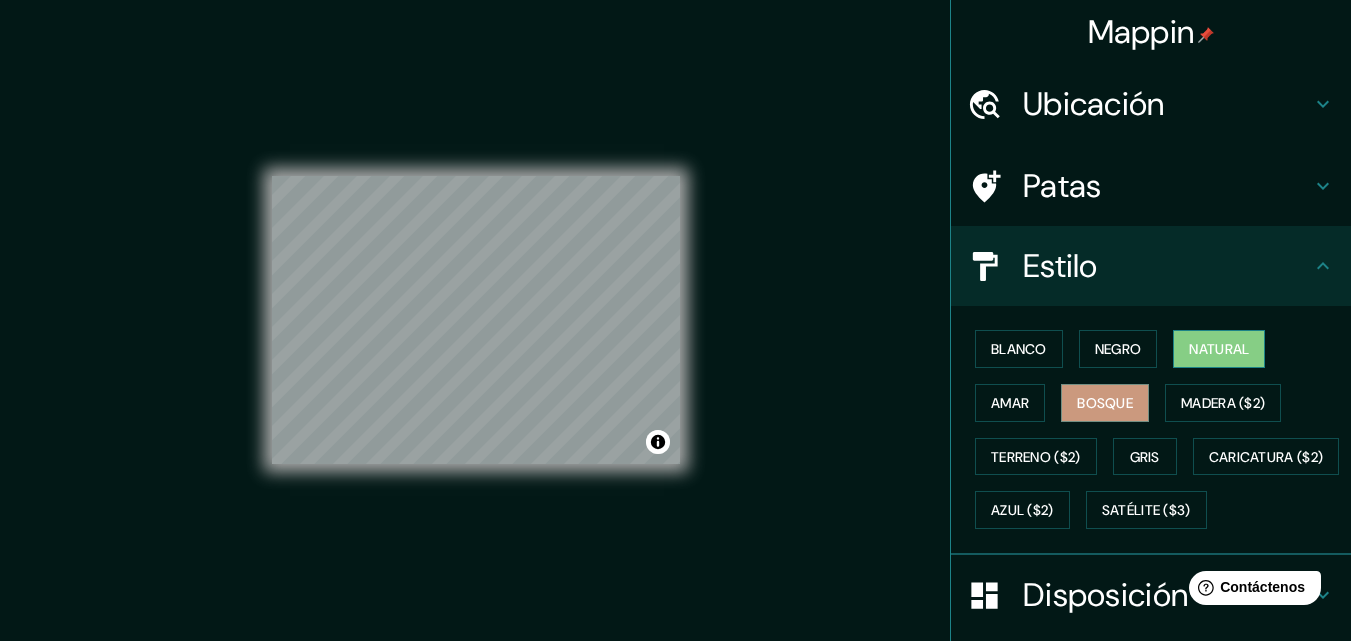 click on "Natural" at bounding box center (1219, 349) 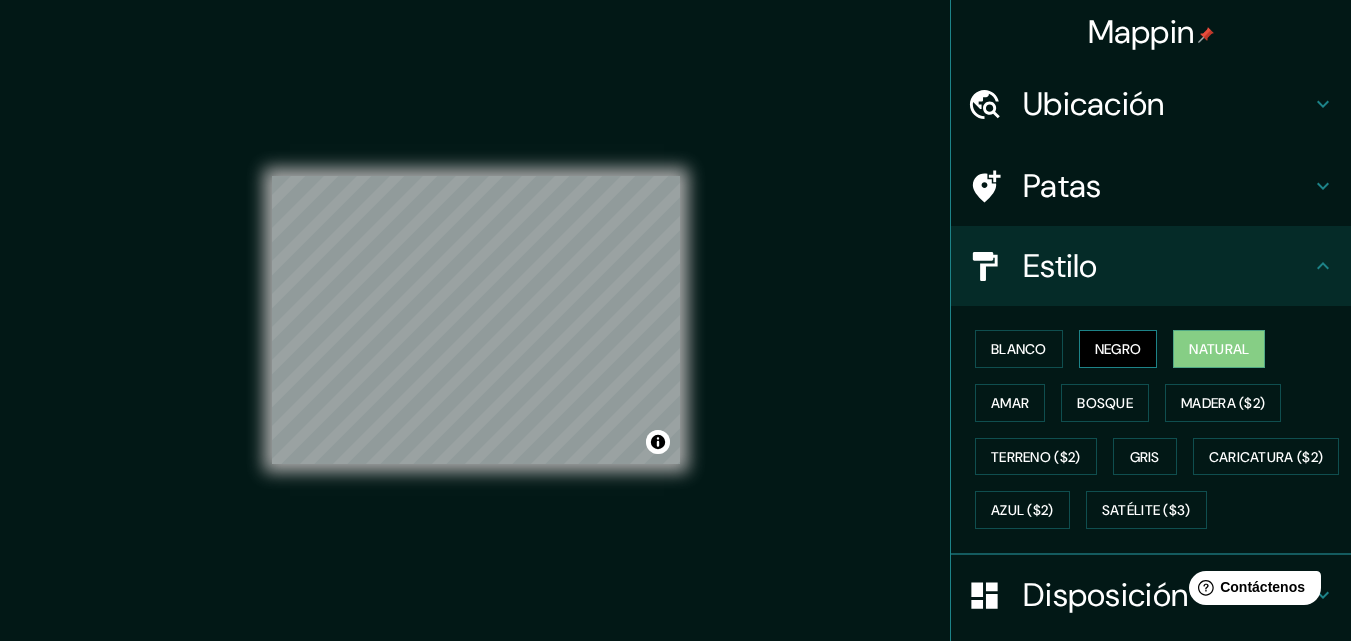click on "Negro" at bounding box center [1118, 349] 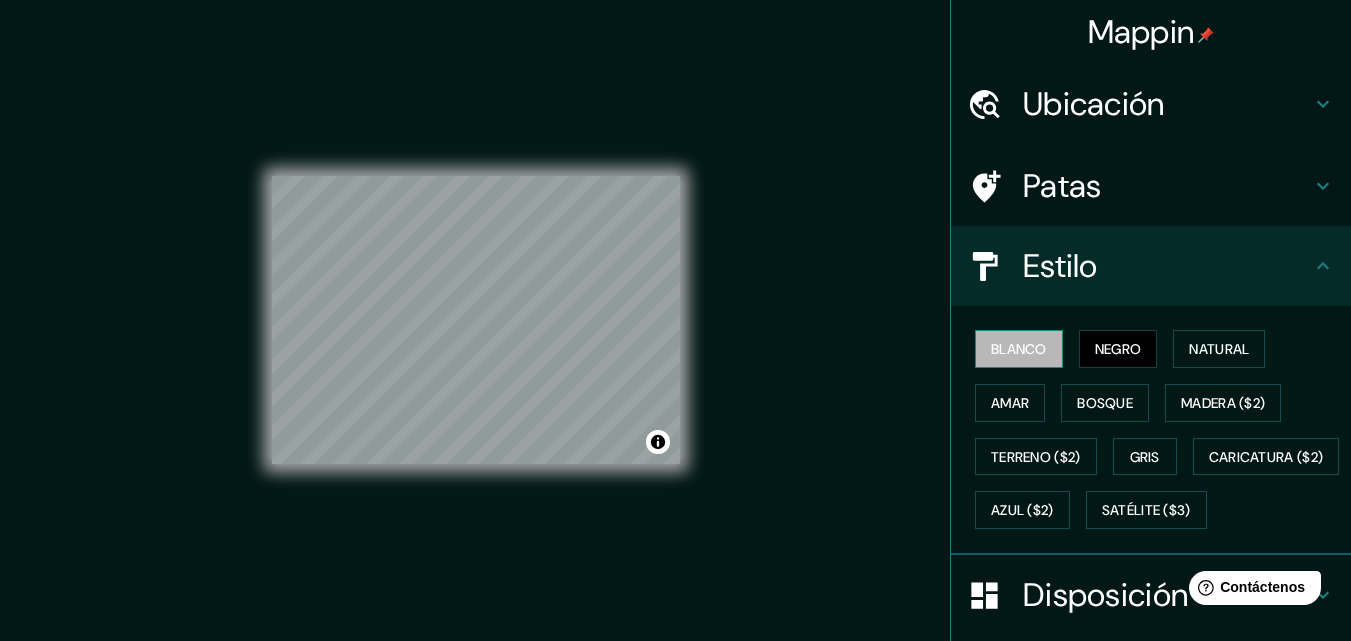 click on "Blanco" at bounding box center (1019, 349) 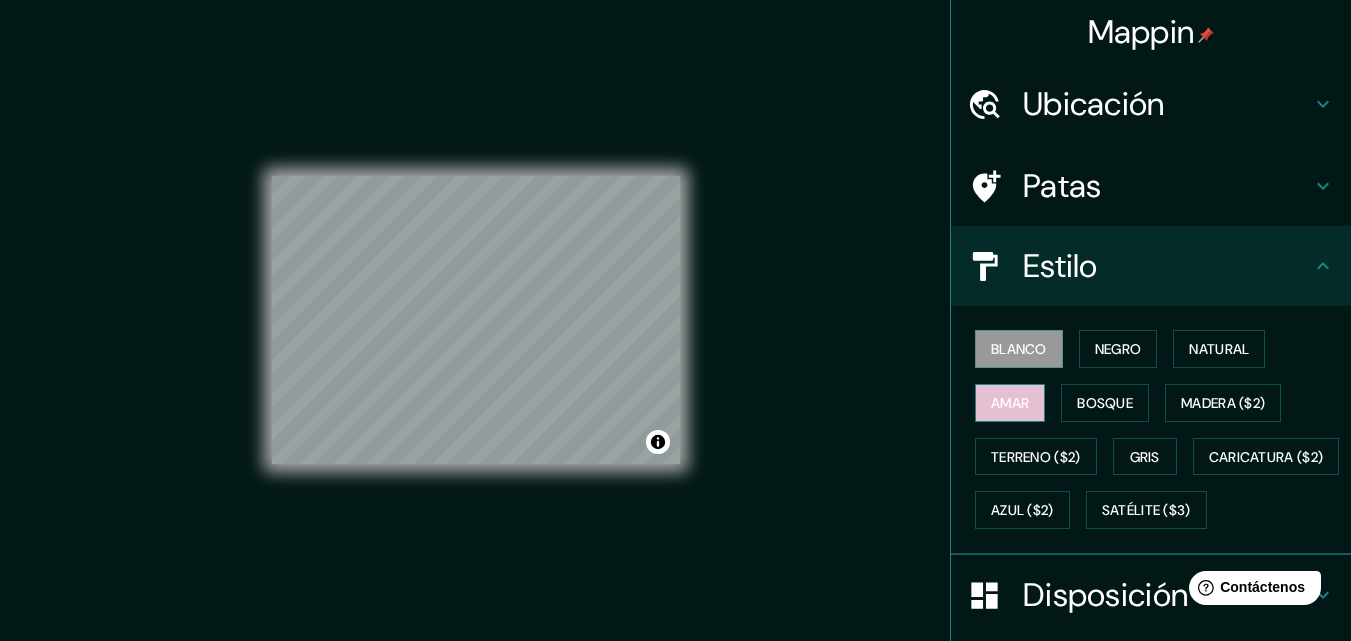 click on "Amar" at bounding box center (1010, 403) 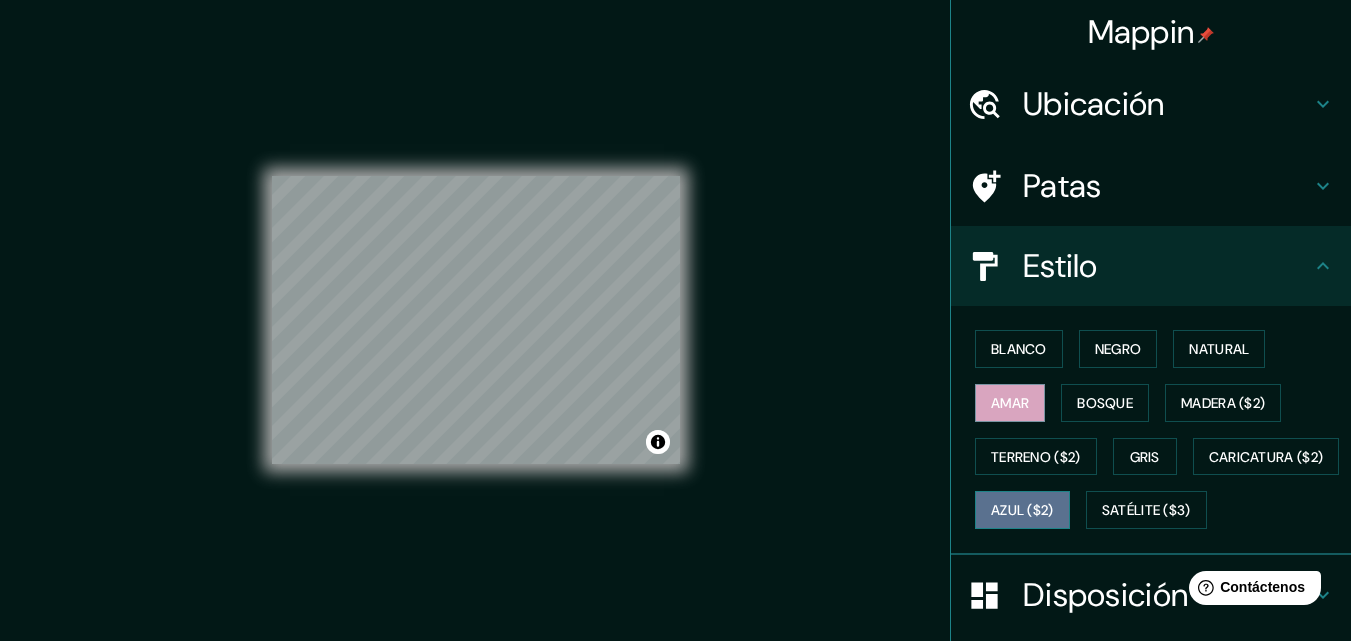 click on "Azul ($2)" at bounding box center [1022, 511] 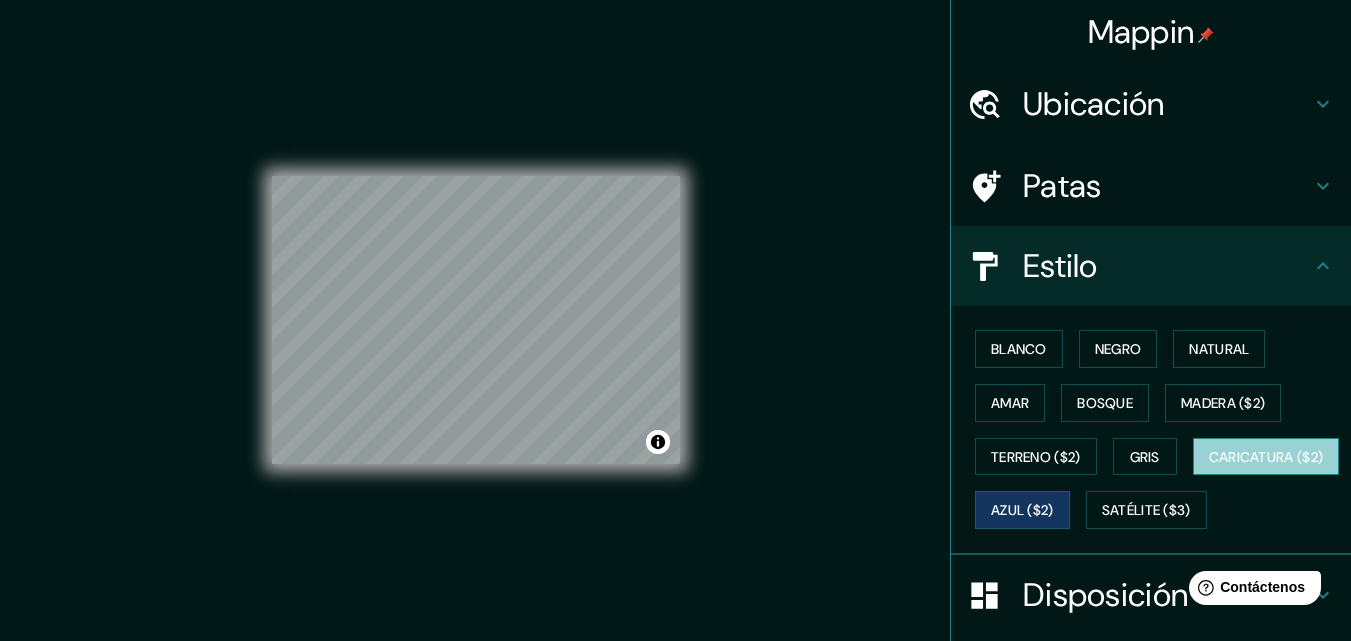 click on "Caricatura ($2)" at bounding box center [1266, 457] 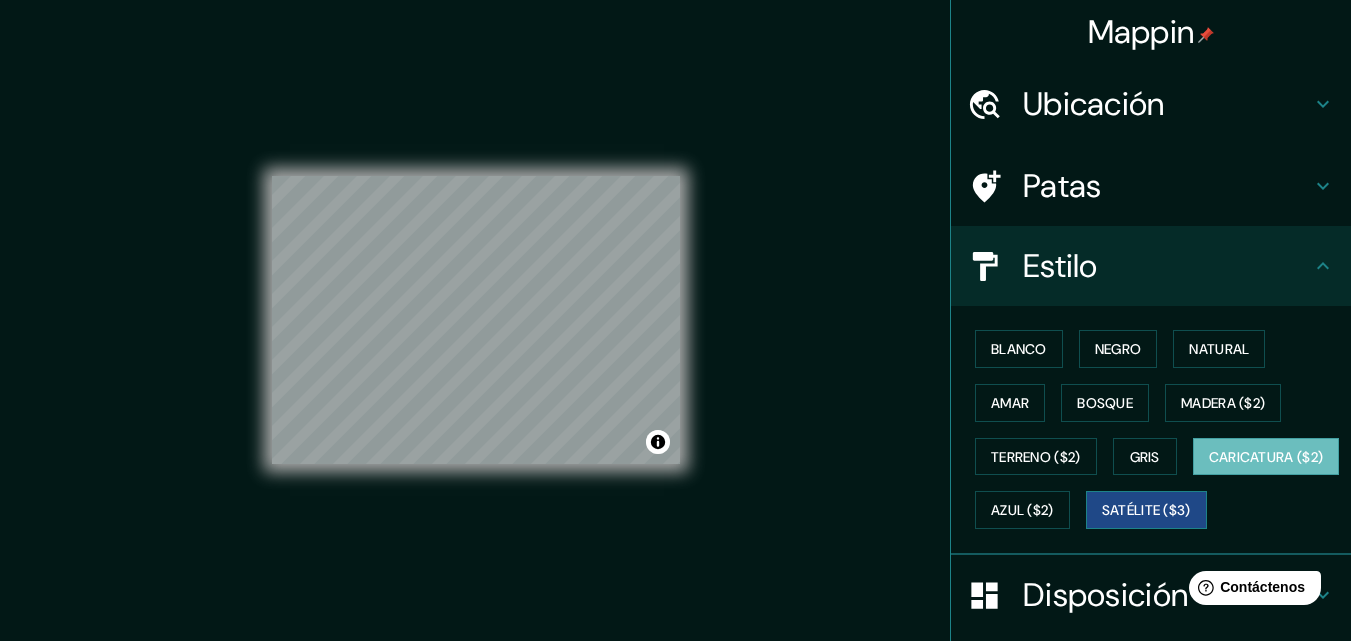 click on "Satélite ($3)" at bounding box center [1146, 511] 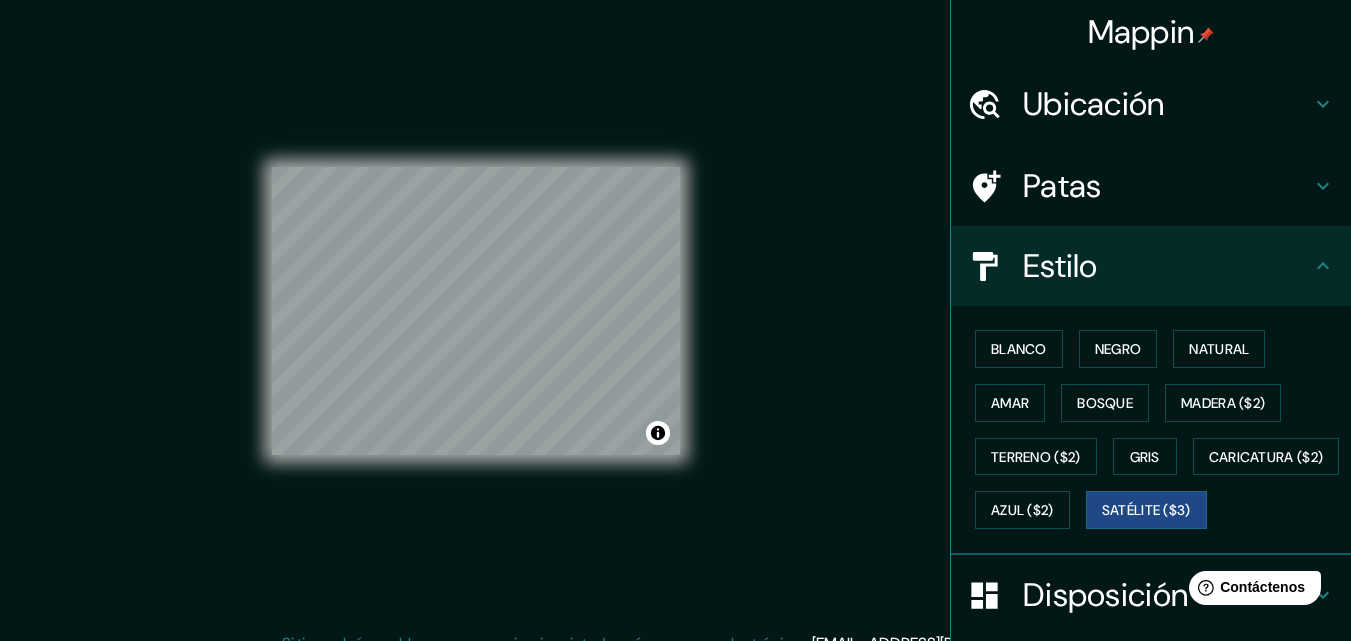 scroll, scrollTop: 32, scrollLeft: 0, axis: vertical 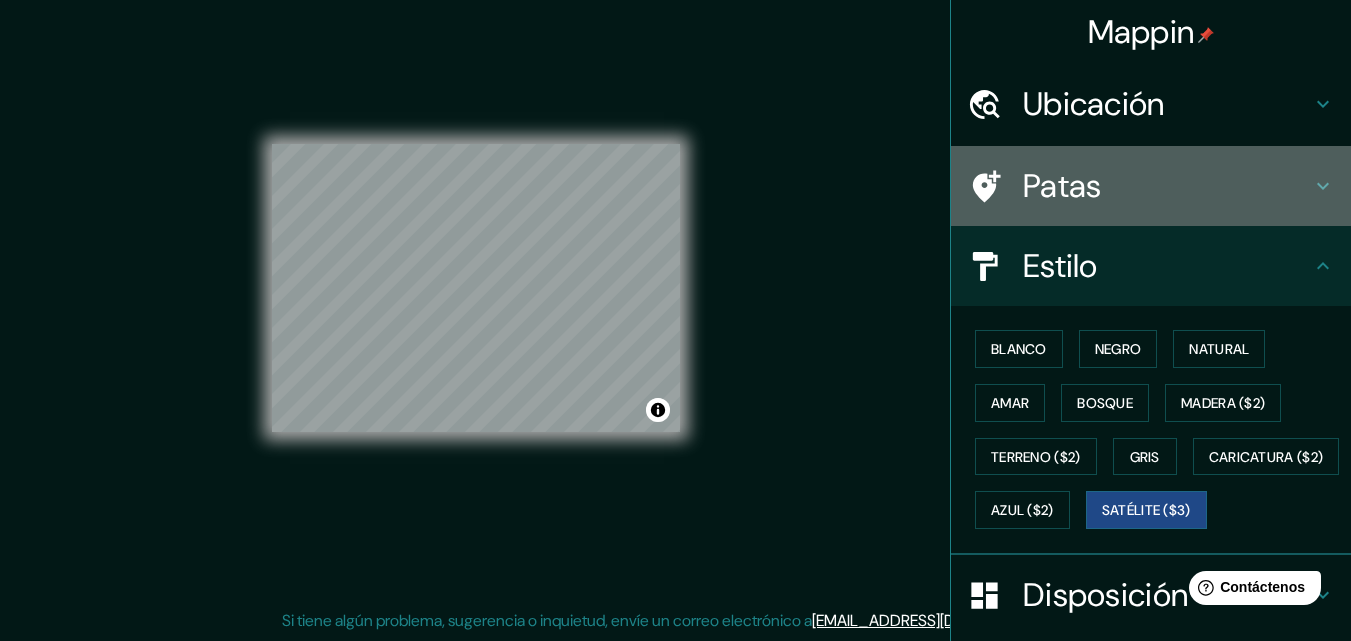 click on "Patas" at bounding box center (1151, 186) 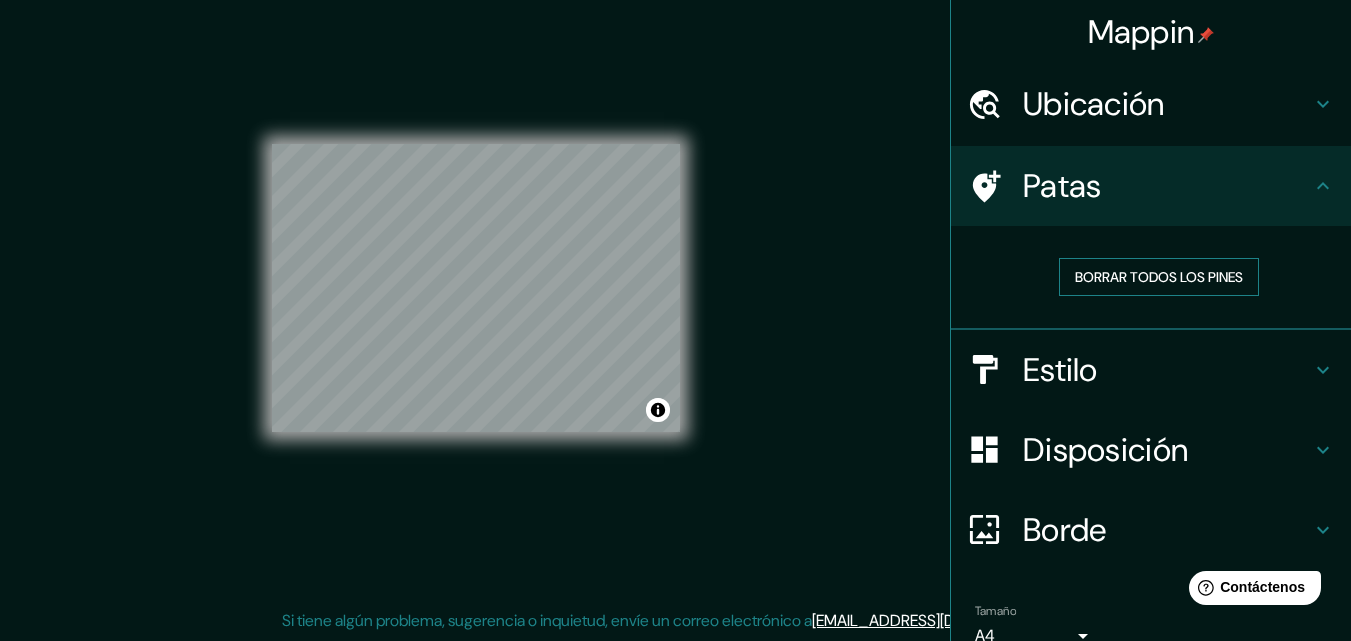 click on "Borrar todos los pines" at bounding box center (1159, 277) 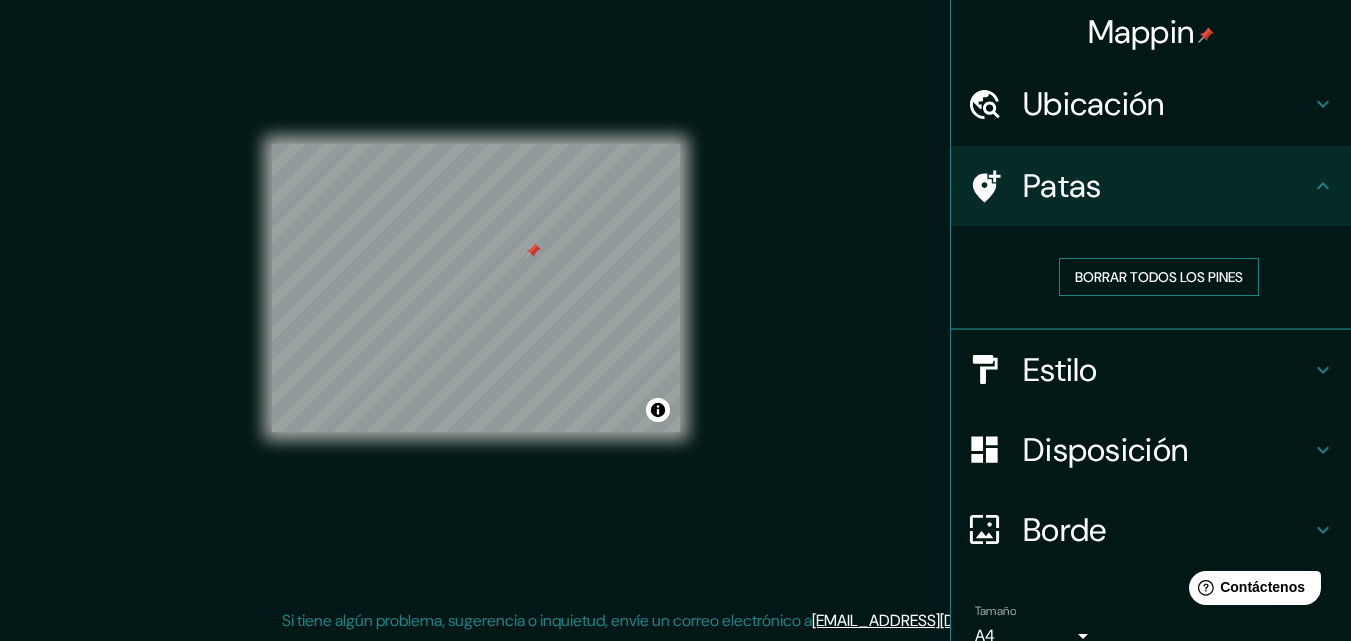 click on "Borrar todos los pines" at bounding box center (1159, 277) 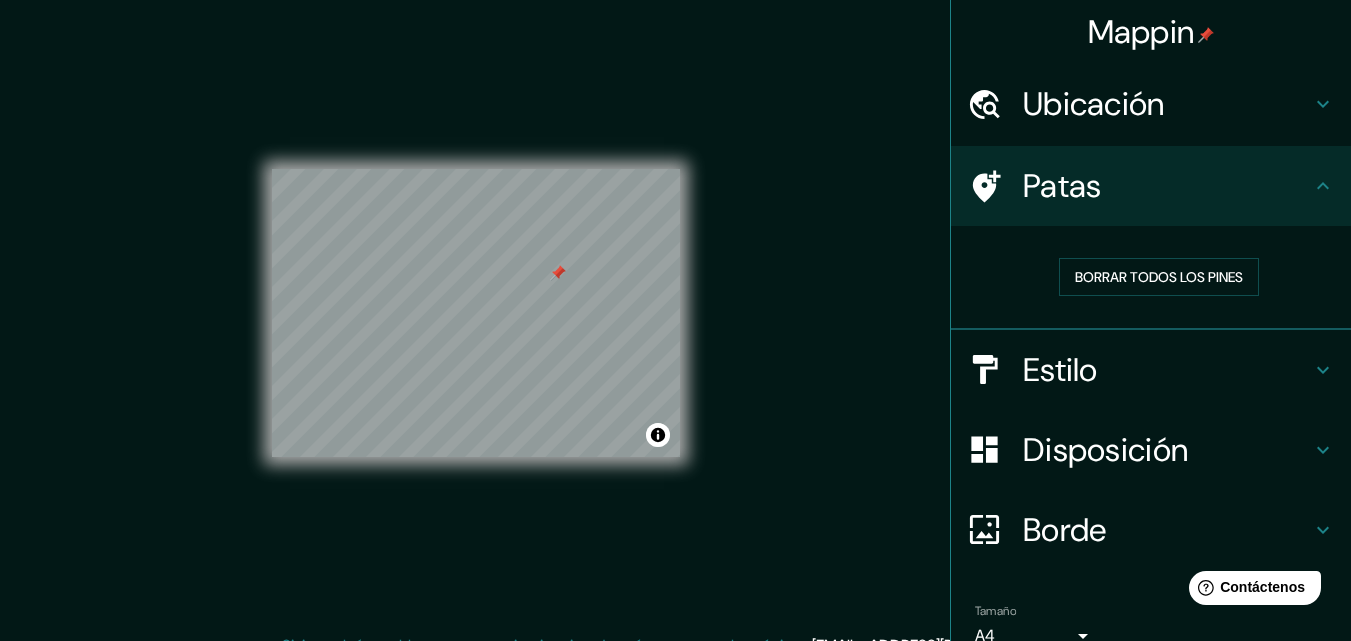 scroll, scrollTop: 0, scrollLeft: 0, axis: both 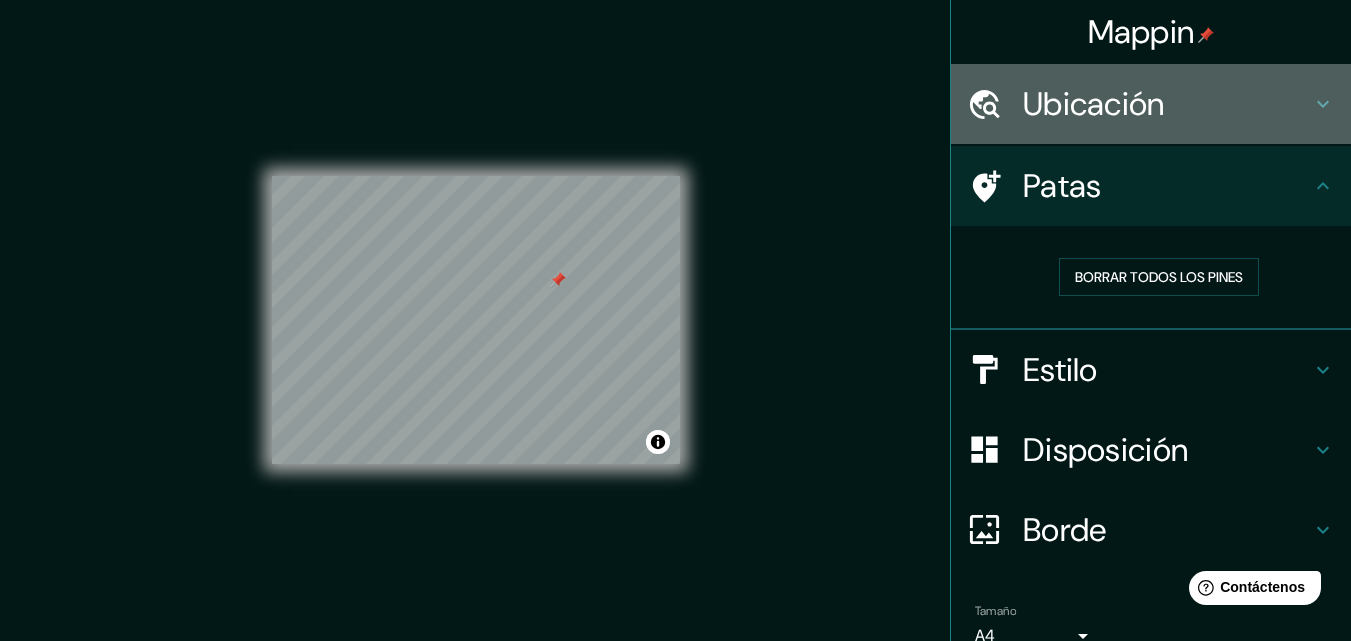 click on "Ubicación" at bounding box center (1167, 104) 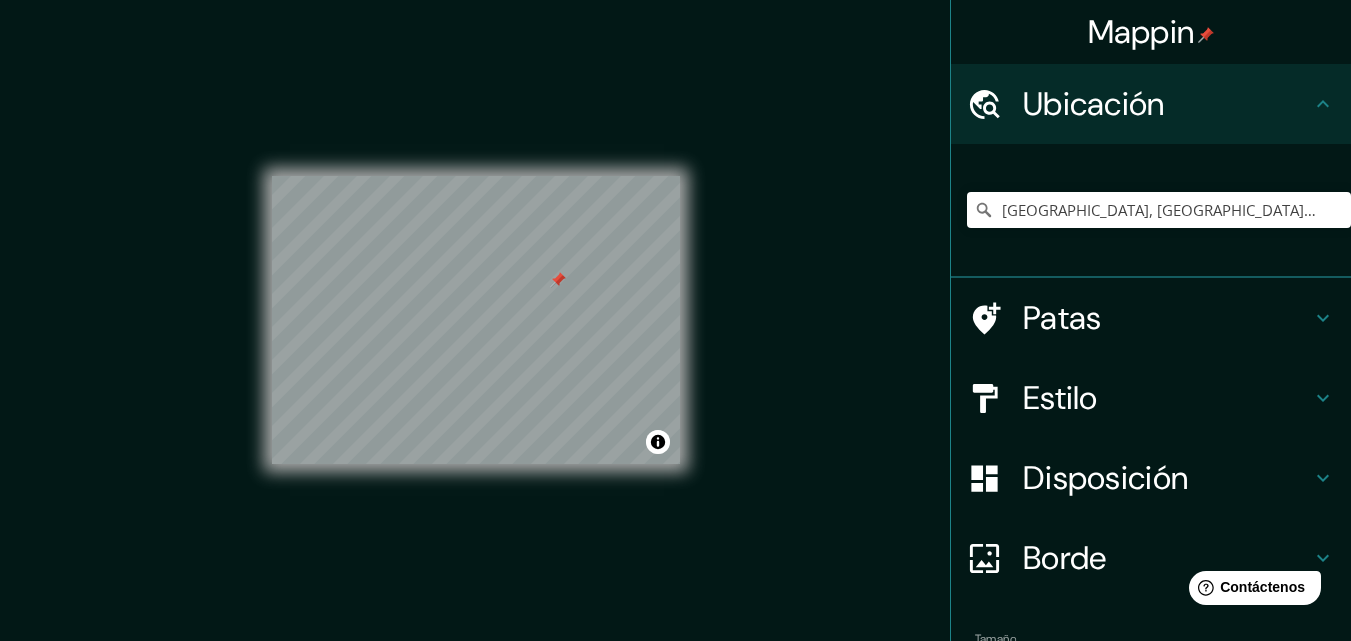 click on "Ubicación" at bounding box center [1167, 104] 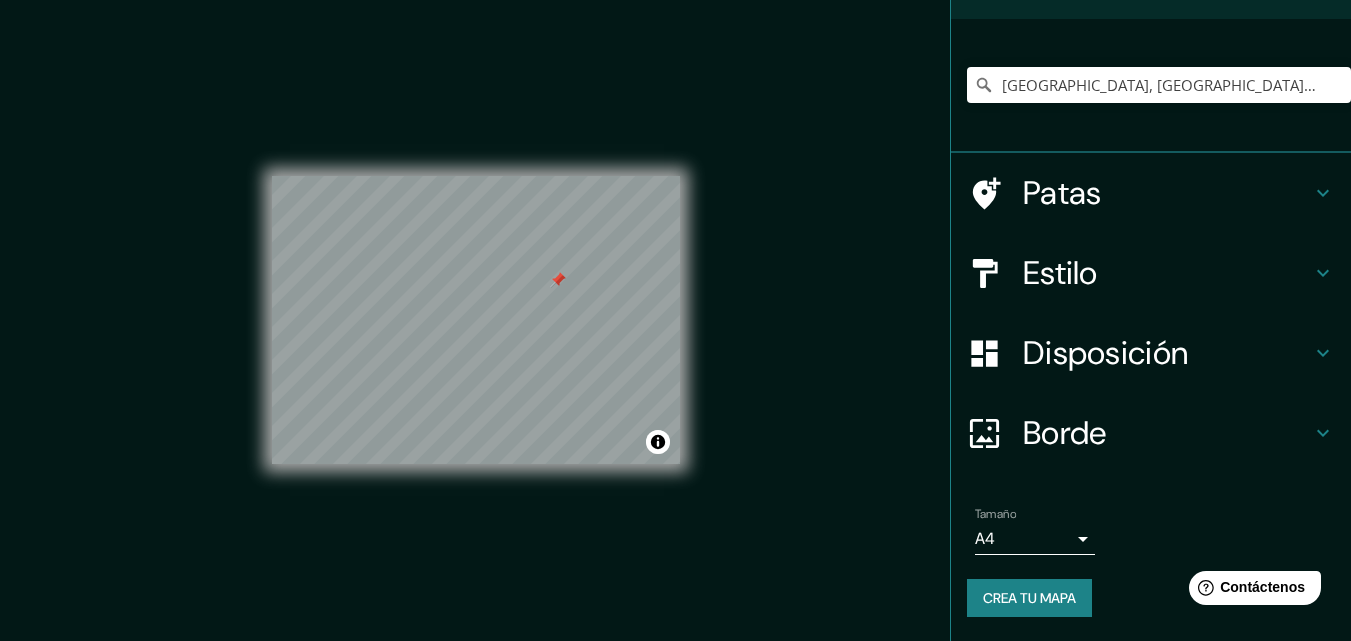 click on "Borde" at bounding box center [1151, 433] 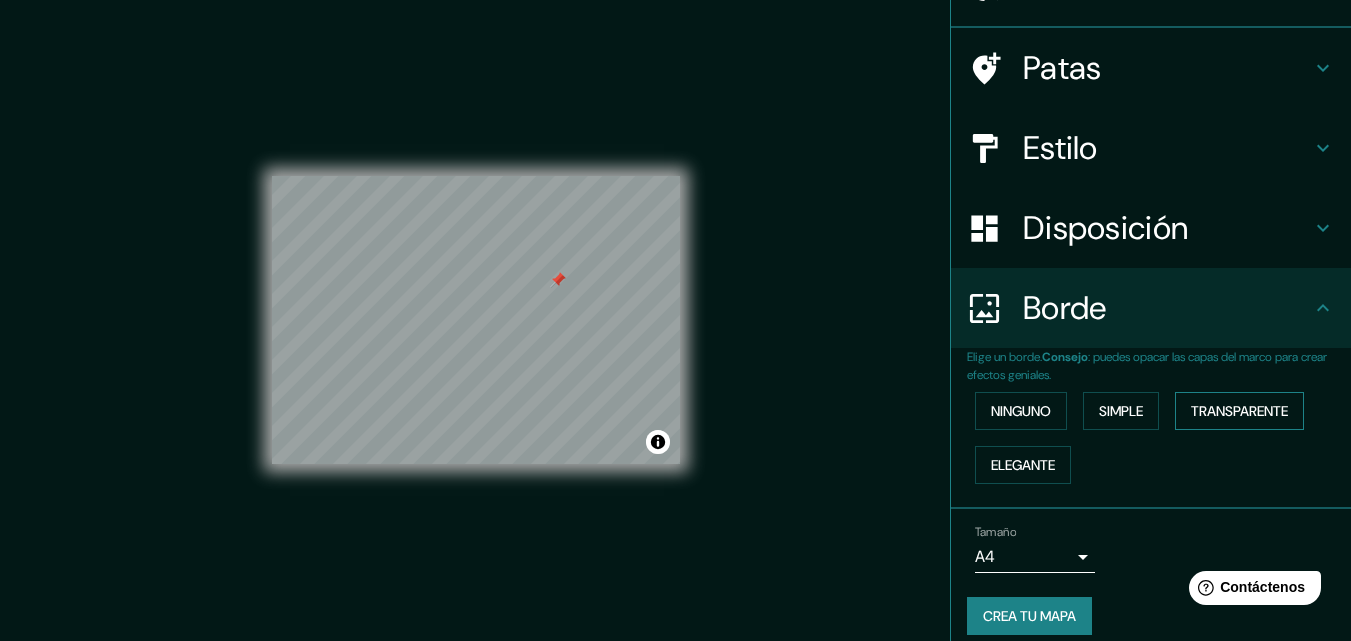 scroll, scrollTop: 125, scrollLeft: 0, axis: vertical 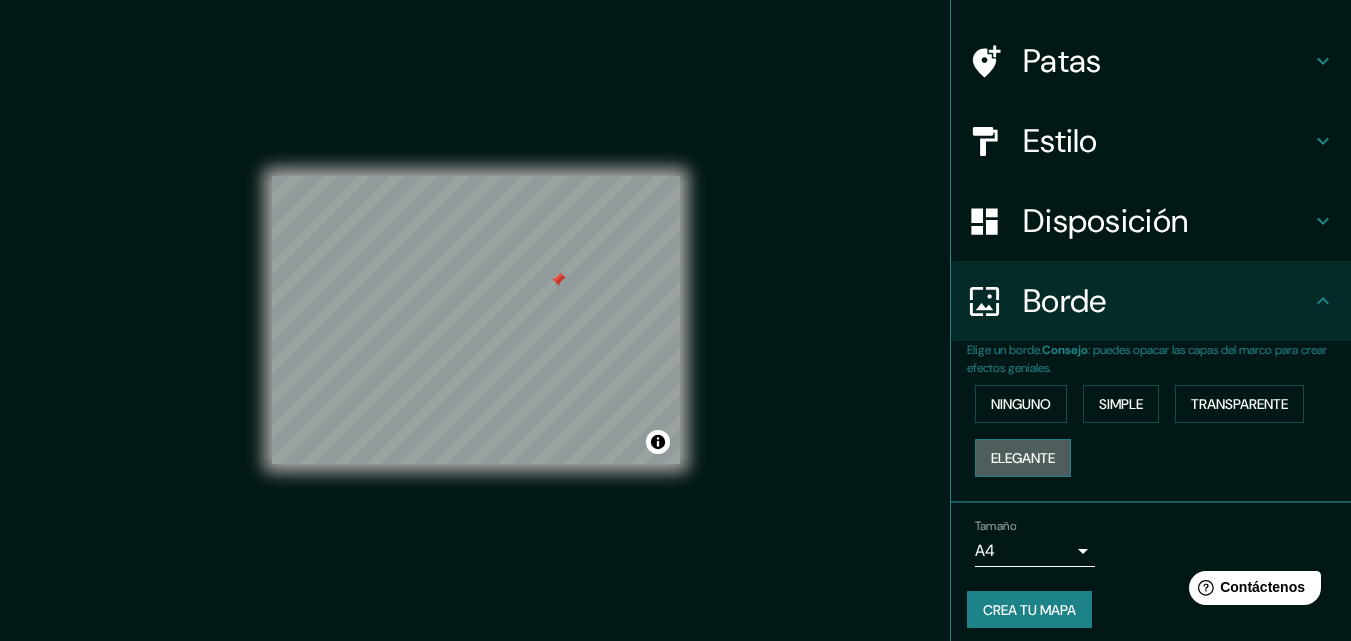 click on "Elegante" at bounding box center (1023, 458) 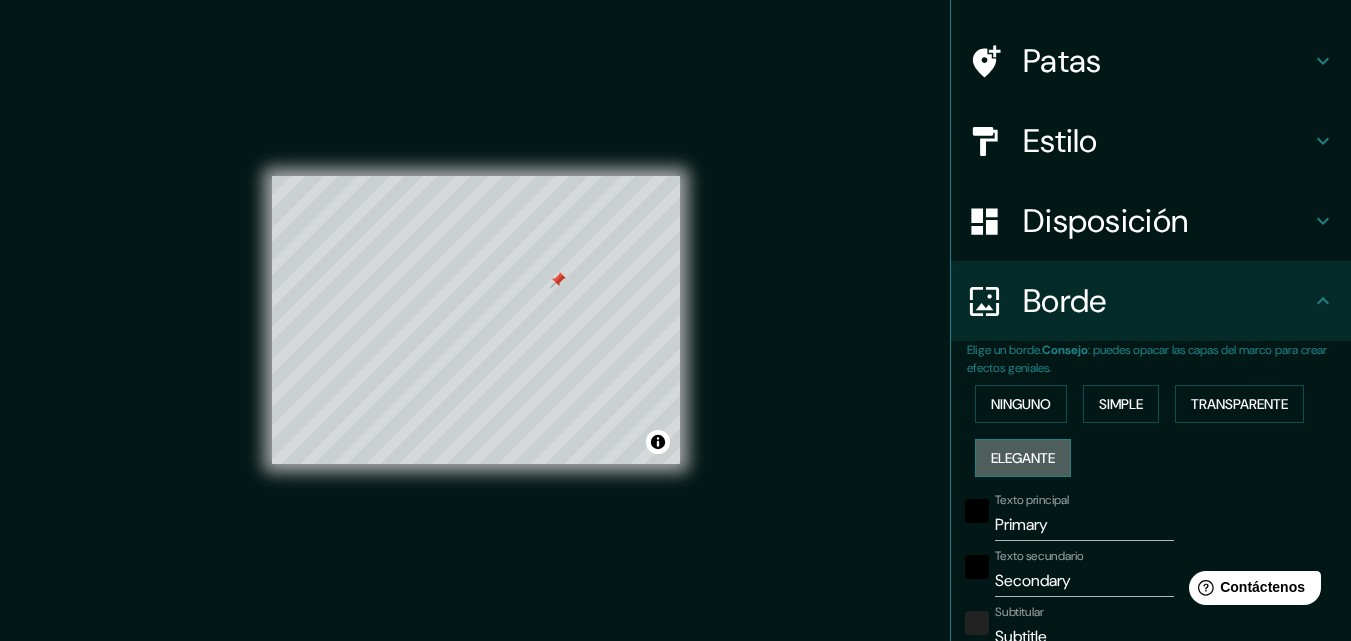 click on "Elegante" at bounding box center (1023, 458) 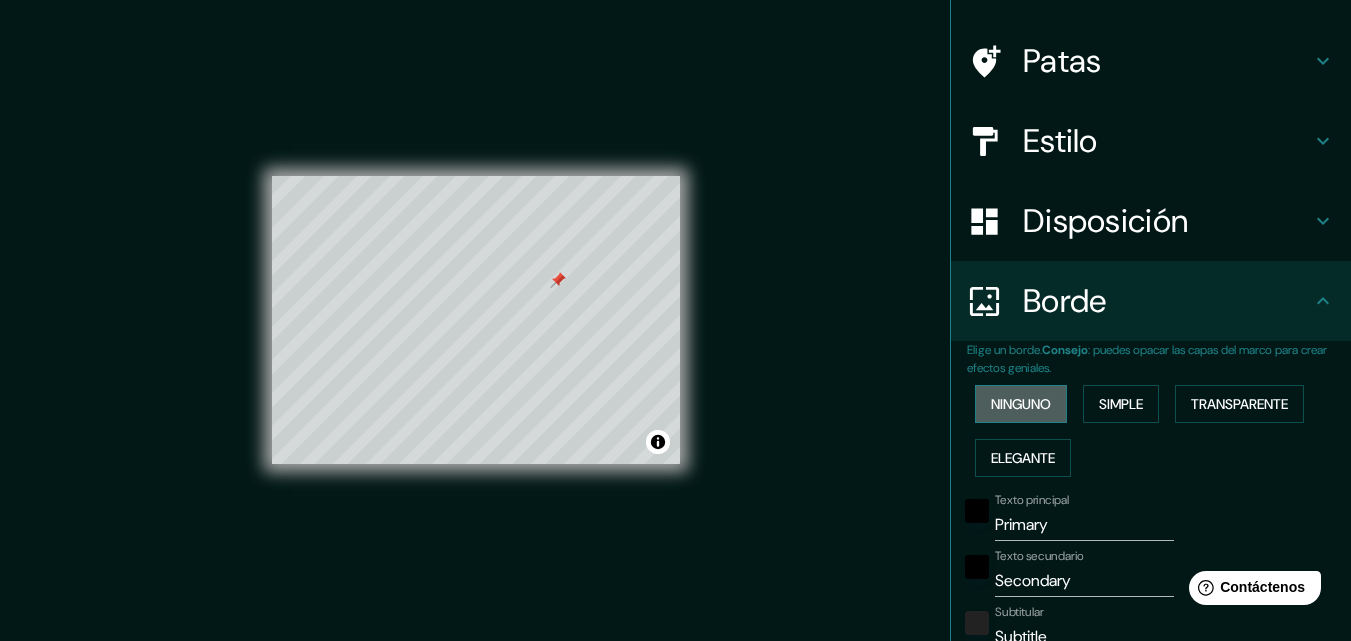 click on "Ninguno" at bounding box center [1021, 404] 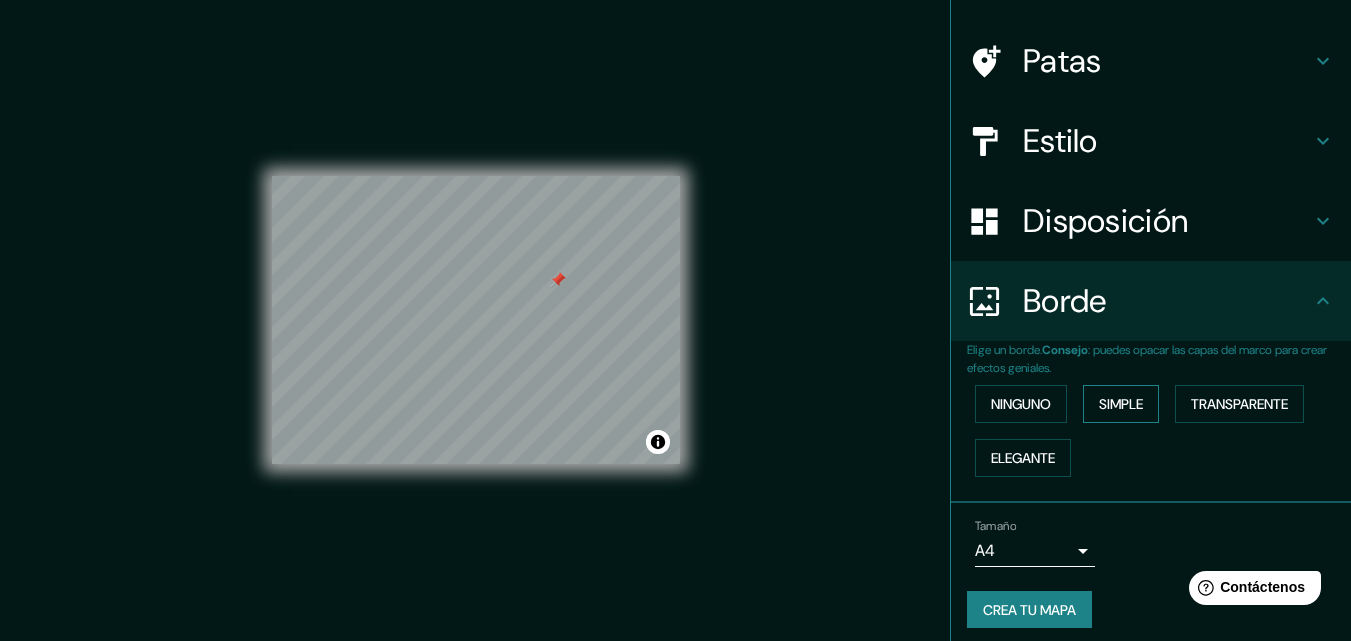 click on "Simple" at bounding box center [1121, 404] 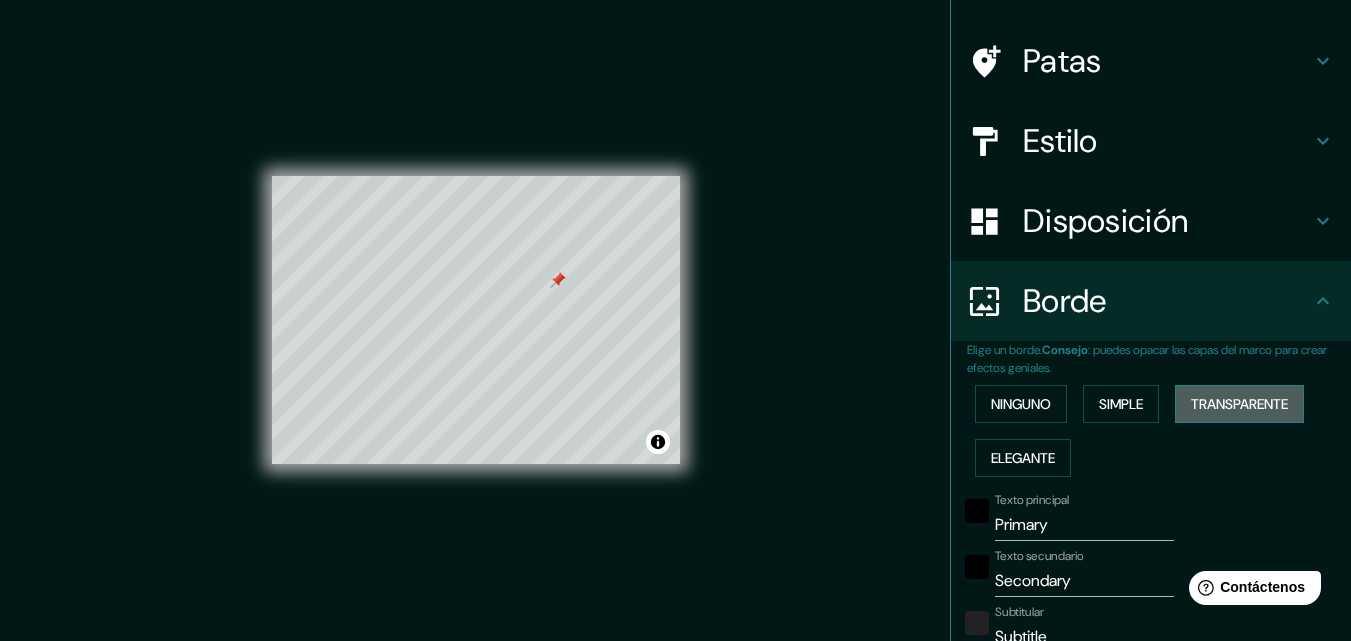 click on "Transparente" at bounding box center [1239, 404] 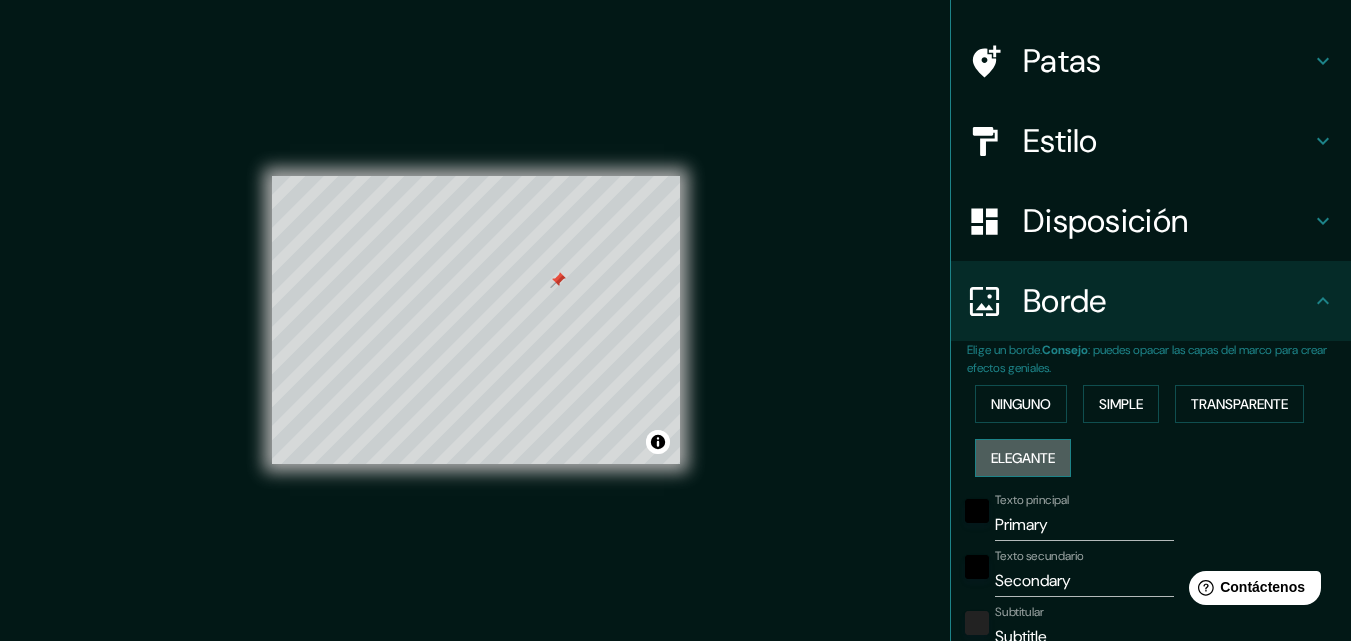 click on "Elegante" at bounding box center (1023, 458) 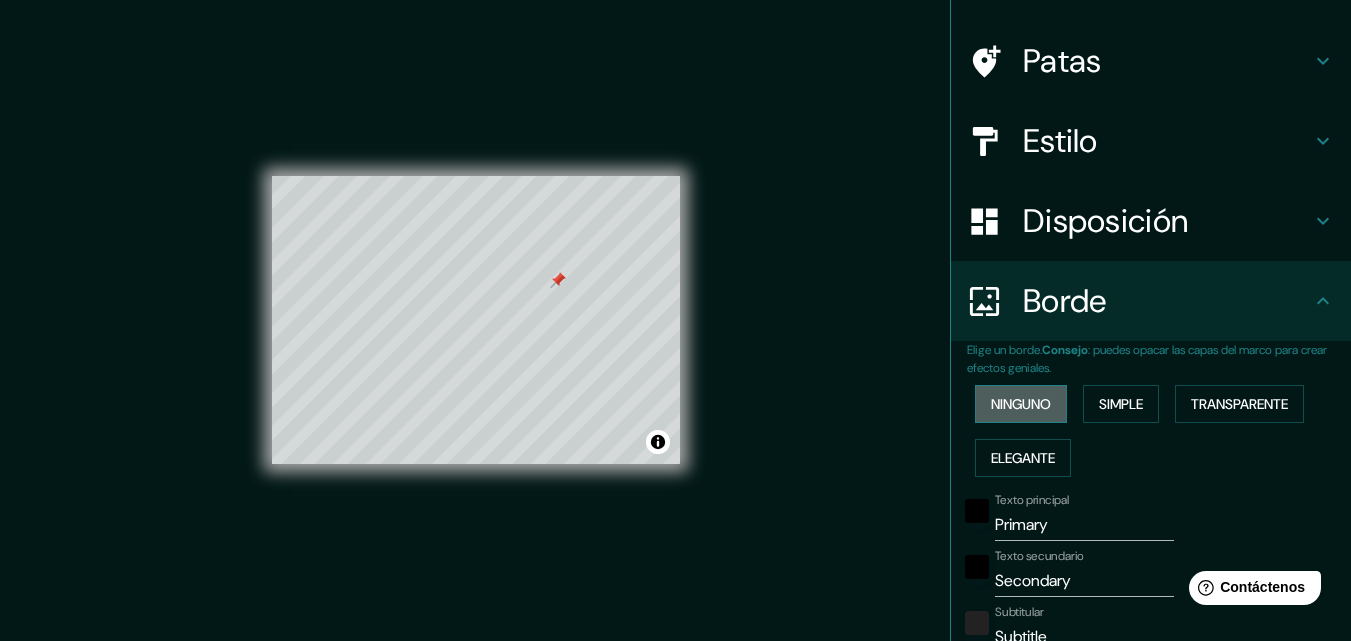 click on "Ninguno" at bounding box center (1021, 404) 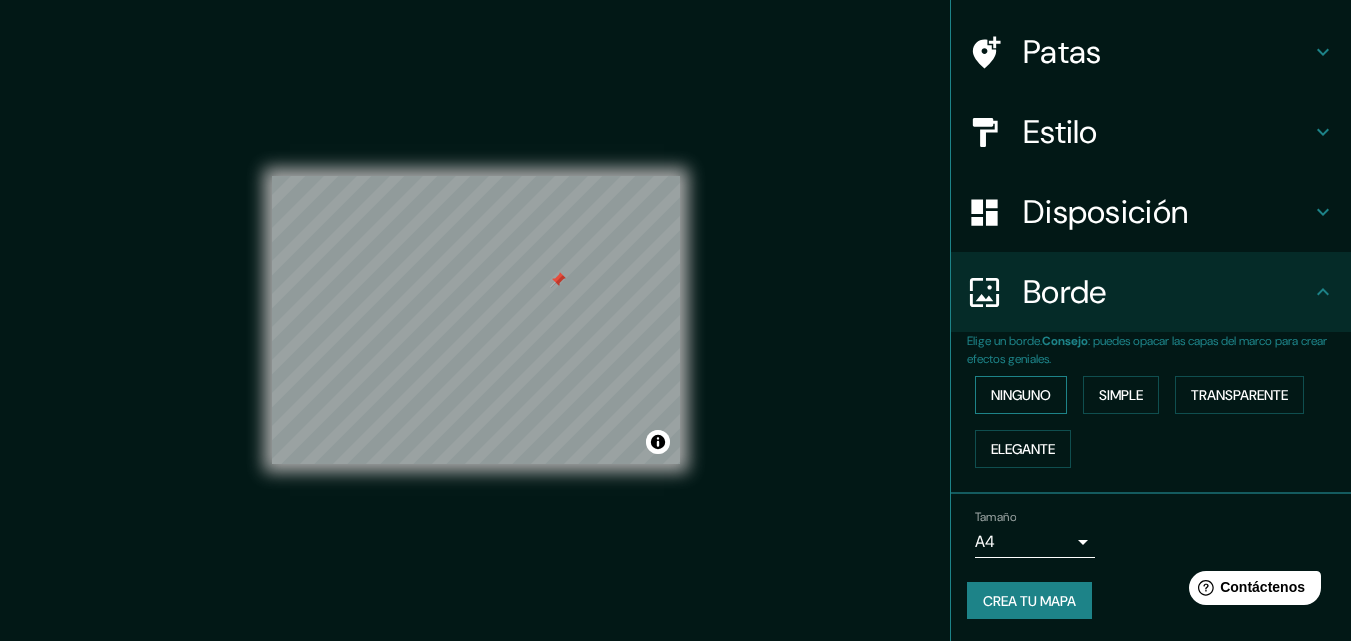 scroll, scrollTop: 136, scrollLeft: 0, axis: vertical 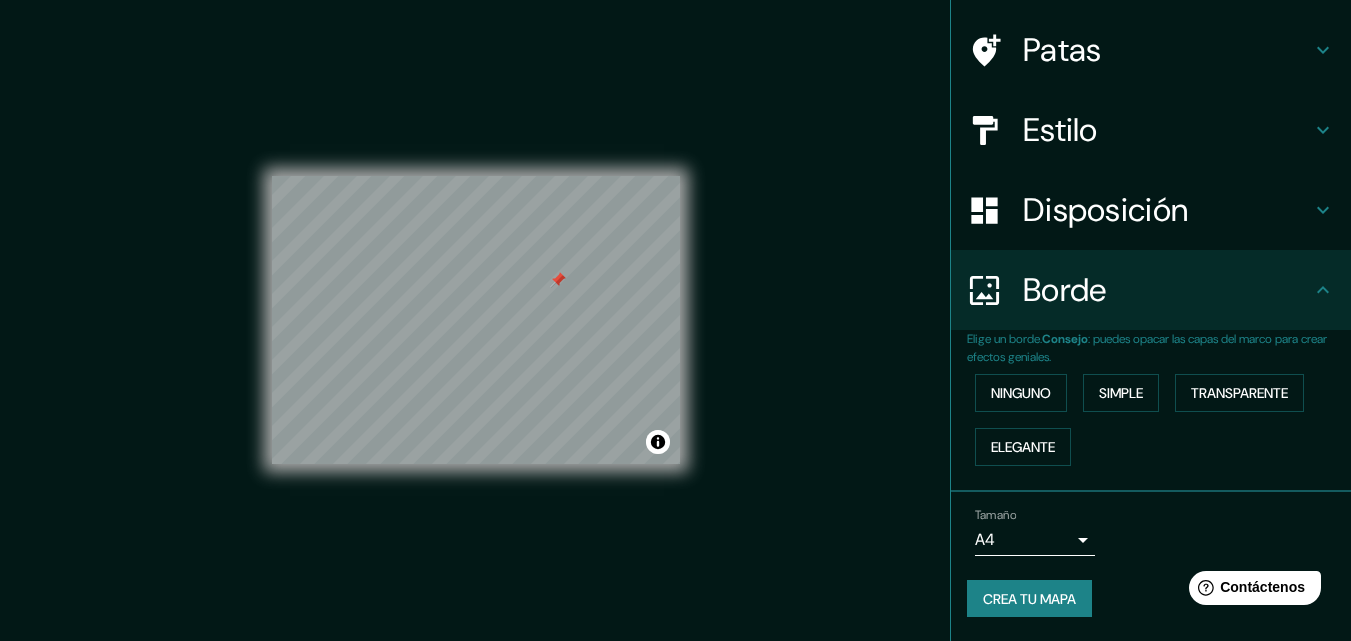 click on "Mappin Ubicación [GEOGRAPHIC_DATA], [GEOGRAPHIC_DATA][PERSON_NAME], [GEOGRAPHIC_DATA], [GEOGRAPHIC_DATA] [GEOGRAPHIC_DATA][PERSON_NAME], [GEOGRAPHIC_DATA], B7163, [GEOGRAPHIC_DATA] [GEOGRAPHIC_DATA], [GEOGRAPHIC_DATA] [GEOGRAPHIC_DATA] [GEOGRAPHIC_DATA][PERSON_NAME], [GEOGRAPHIC_DATA] - [GEOGRAPHIC_DATA], 29199, [GEOGRAPHIC_DATA] [PERSON_NAME][GEOGRAPHIC_DATA], [GEOGRAPHIC_DATA]-[GEOGRAPHIC_DATA], [GEOGRAPHIC_DATA] [GEOGRAPHIC_DATA] [GEOGRAPHIC_DATA] [GEOGRAPHIC_DATA] Estilo Disposición Borde Elige un borde.  Consejo  : puedes opacar las capas del marco para crear efectos geniales. Ninguno Simple Transparente Elegante Tamaño A4 single Crea tu mapa © Mapbox   © OpenStreetMap   Improve this map   © Maxar Si tiene algún problema, sugerencia o inquietud, envíe un correo electrónico a  [EMAIL_ADDRESS][DOMAIN_NAME]  .   . . Texto original Valora esta traducción Tu opinión servirá para ayudar a mejorar el Traductor de Google" at bounding box center [675, 320] 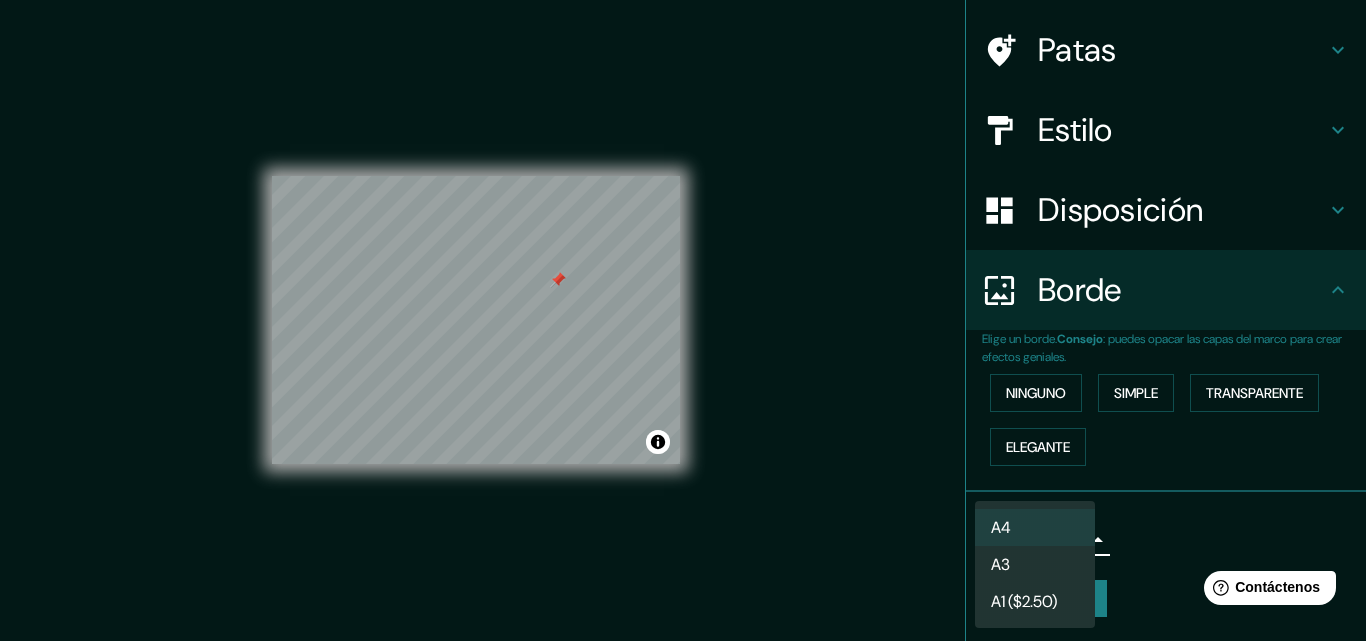 click on "A3" at bounding box center [1035, 564] 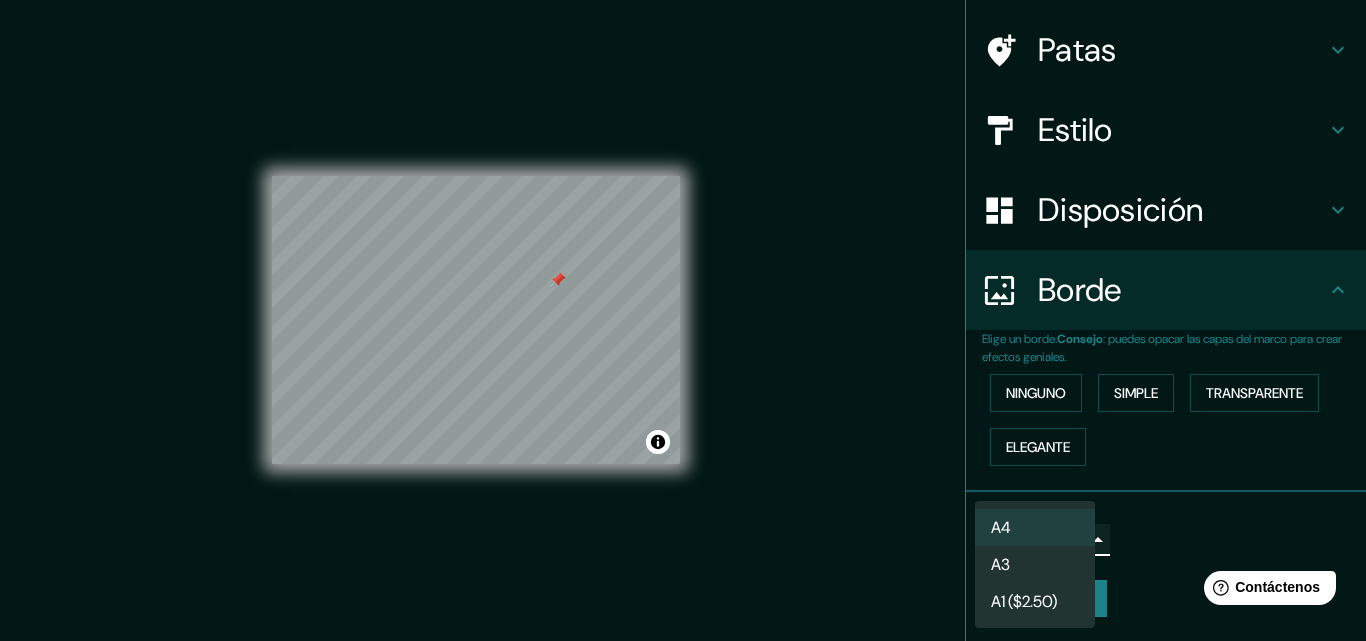 type on "a4" 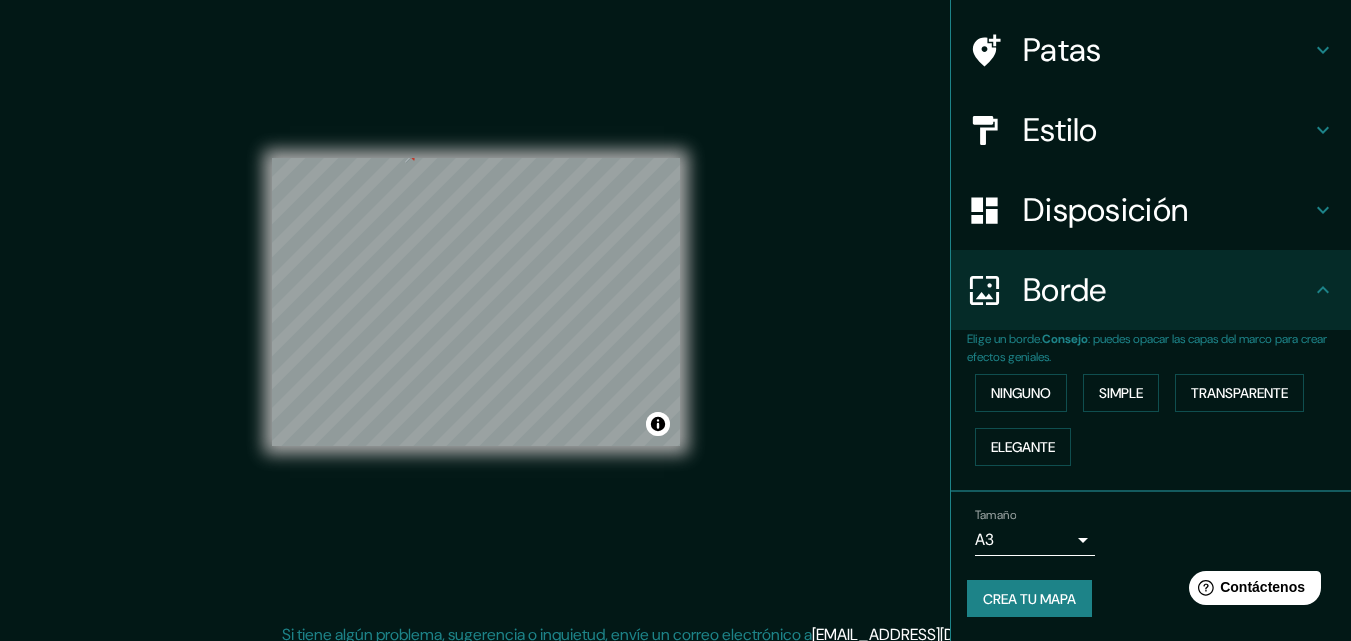 scroll, scrollTop: 32, scrollLeft: 0, axis: vertical 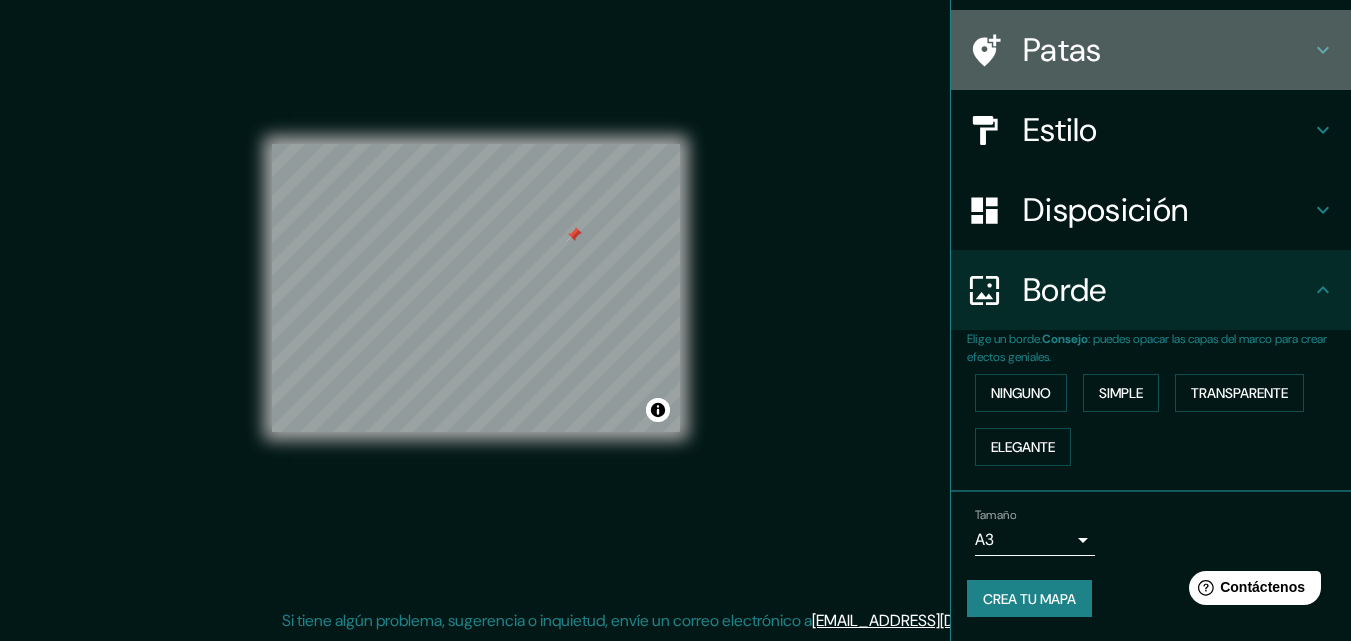 click on "Patas" at bounding box center (1151, 50) 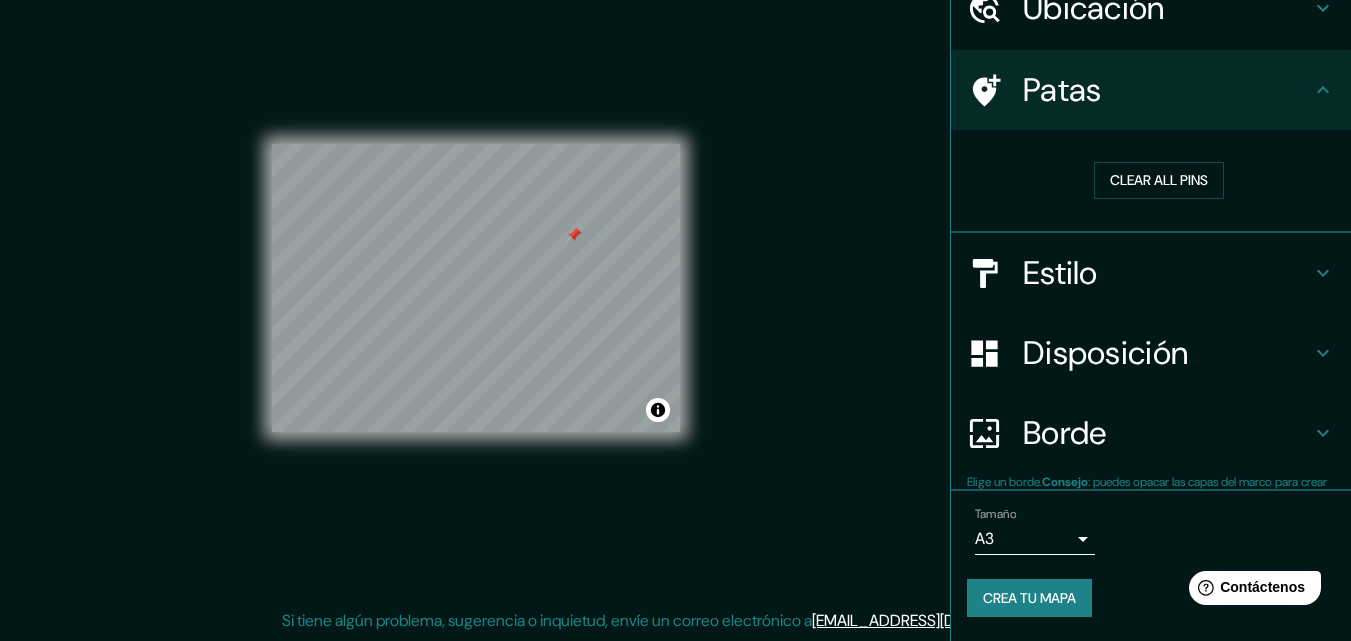 scroll, scrollTop: 96, scrollLeft: 0, axis: vertical 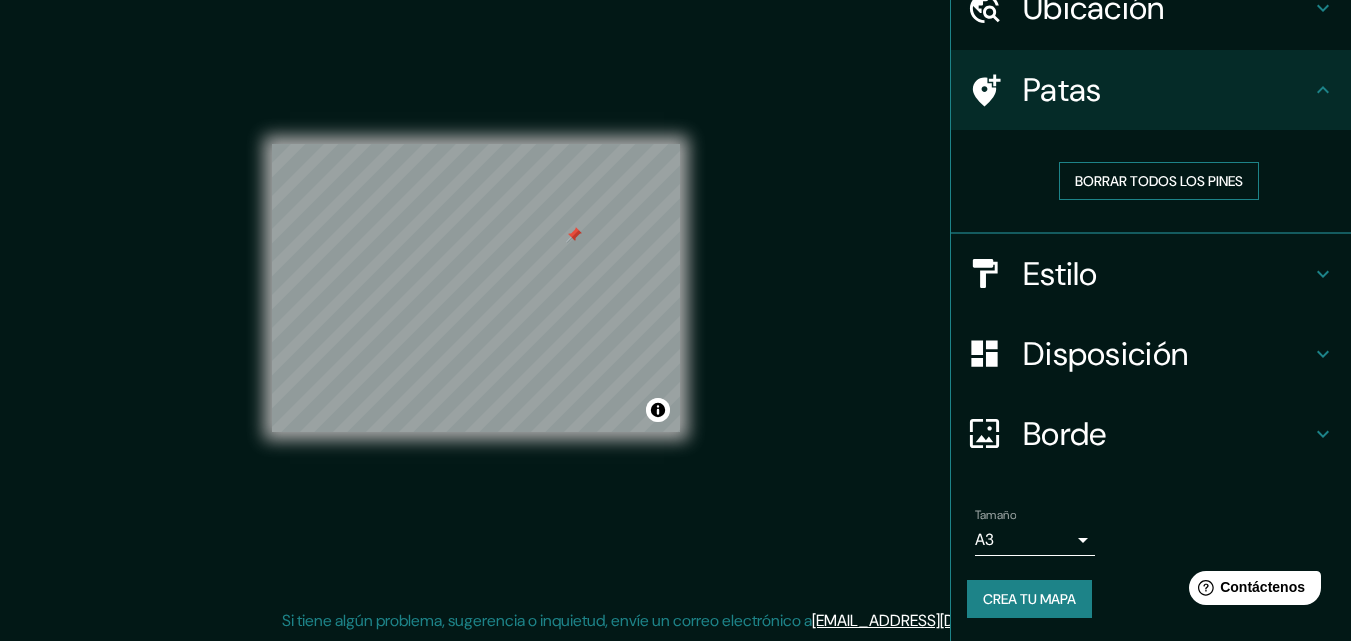 click on "Borrar todos los pines" at bounding box center [1159, 181] 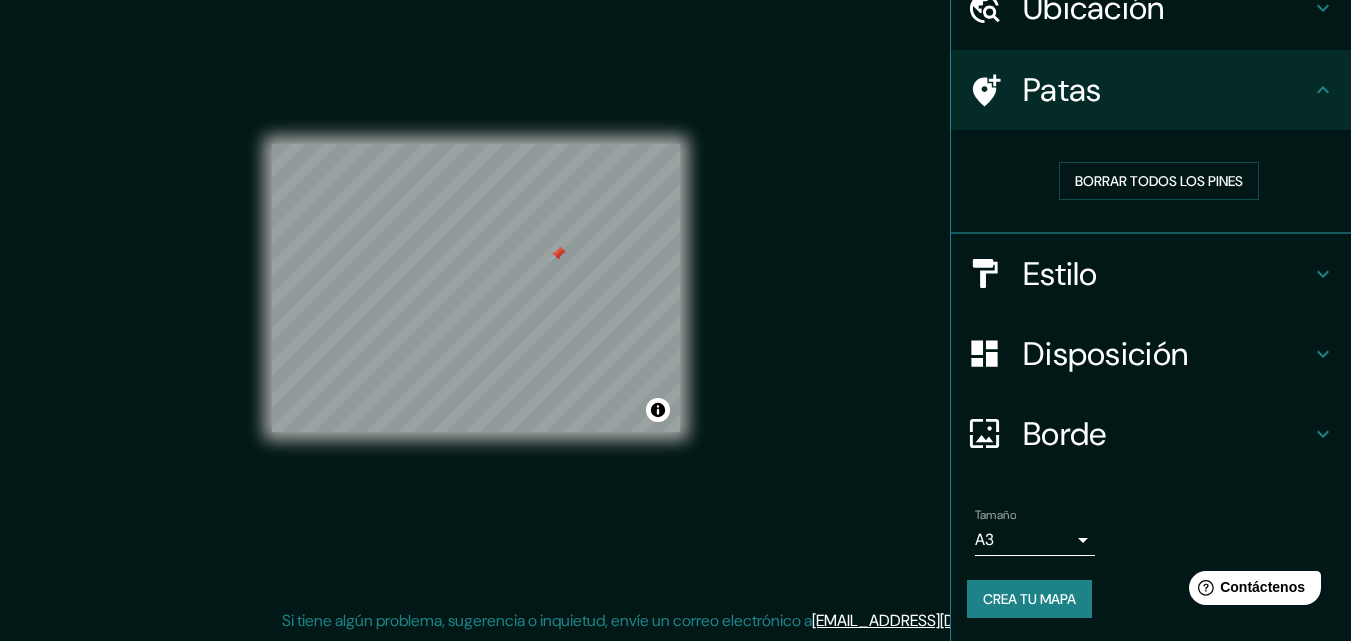 click on "Disposición" at bounding box center [1105, 354] 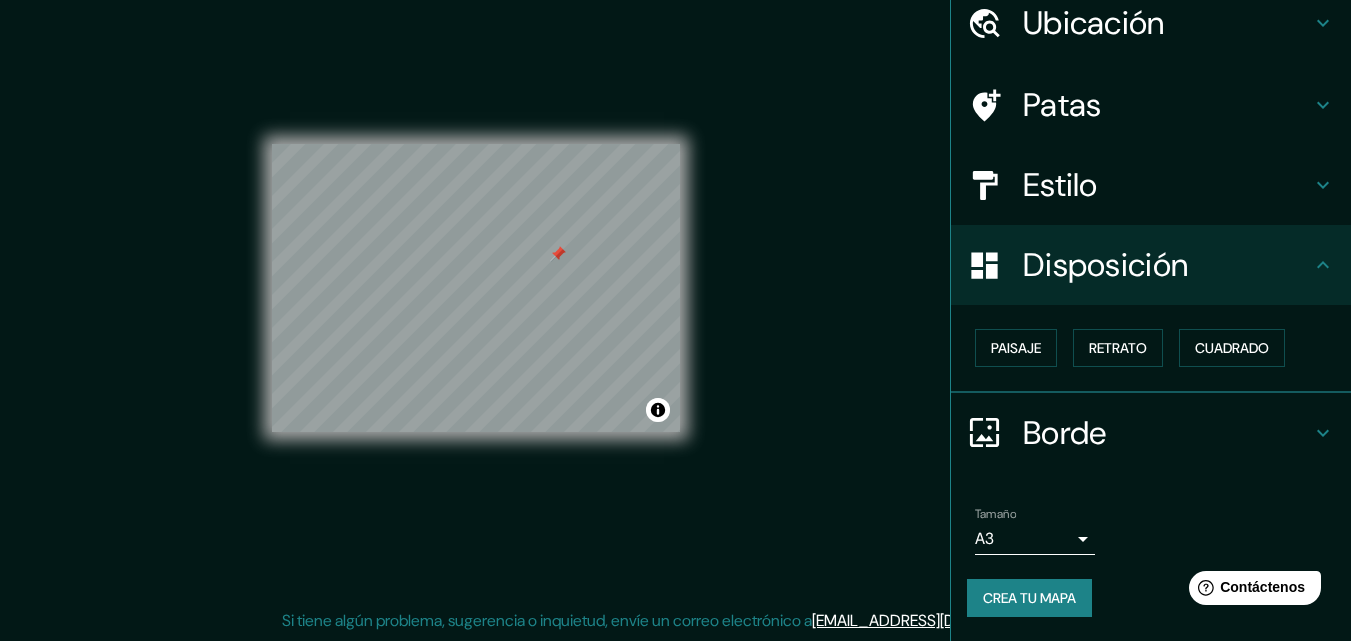 scroll, scrollTop: 80, scrollLeft: 0, axis: vertical 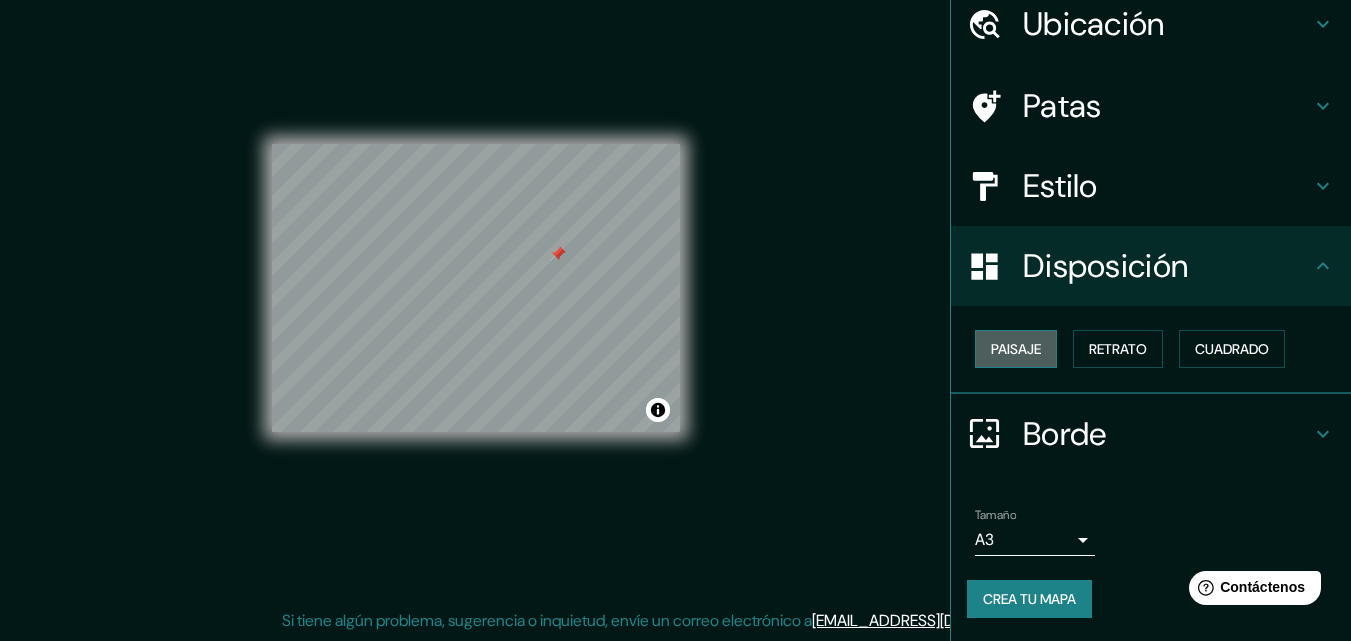 click on "Paisaje" at bounding box center [1016, 349] 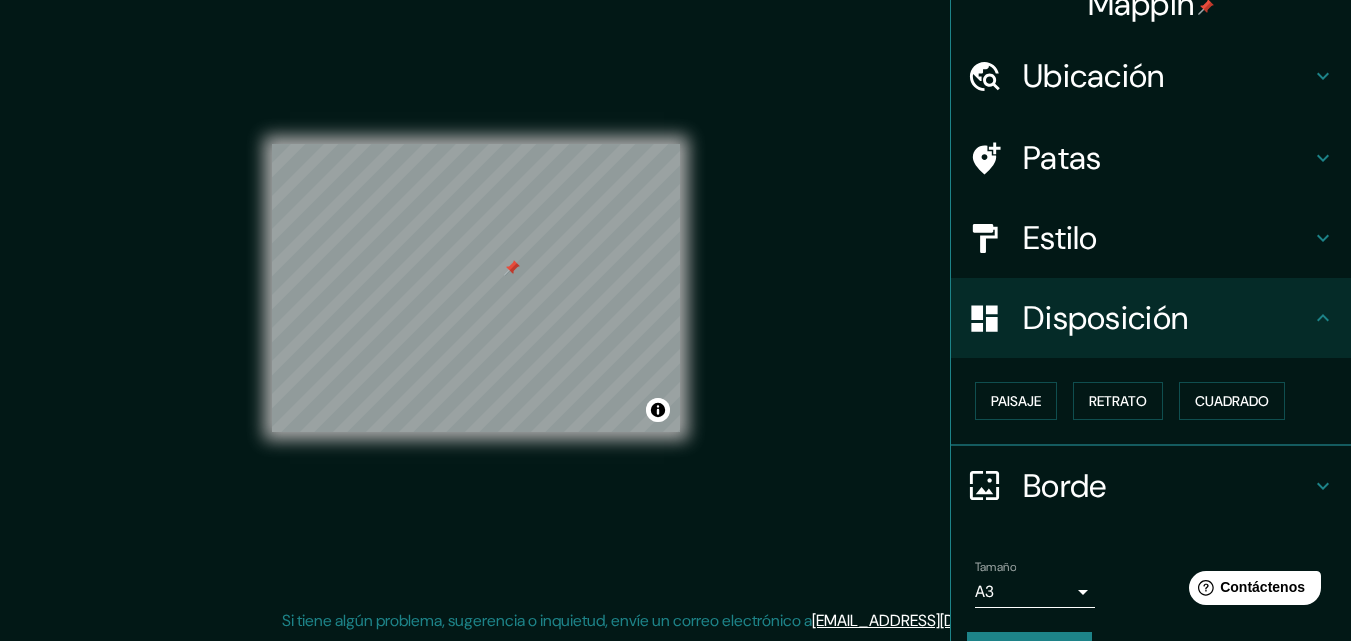 scroll, scrollTop: 0, scrollLeft: 0, axis: both 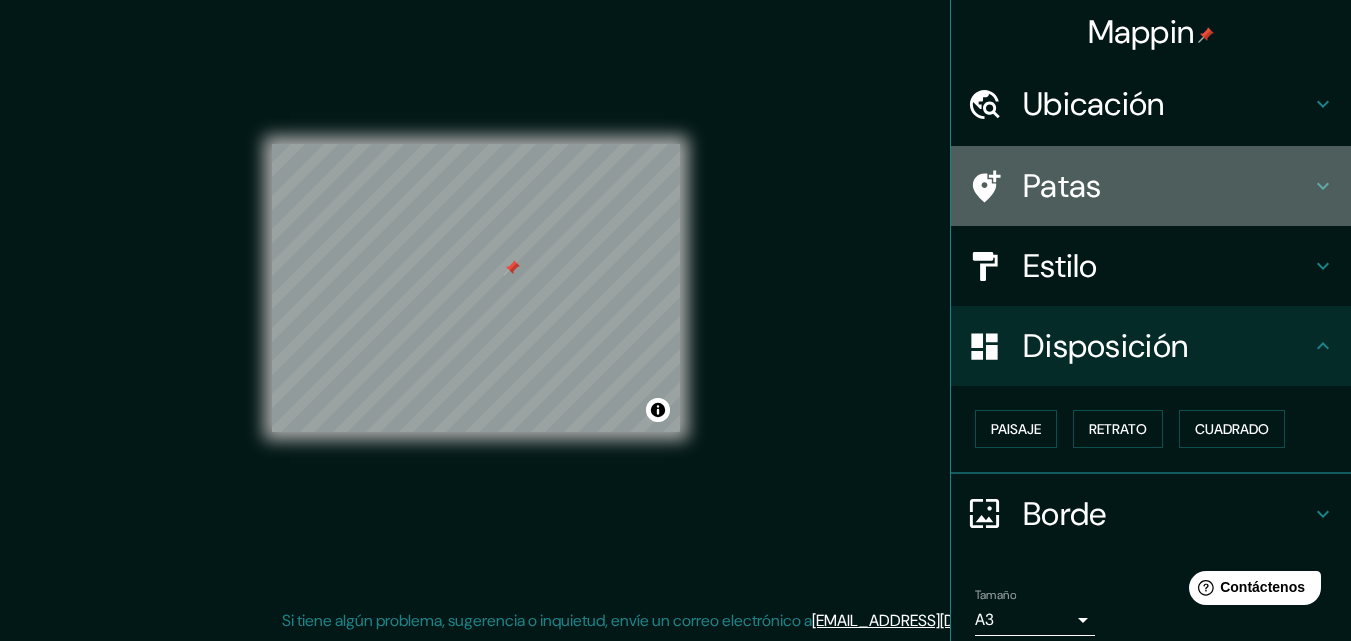 click on "Patas" at bounding box center (1167, 186) 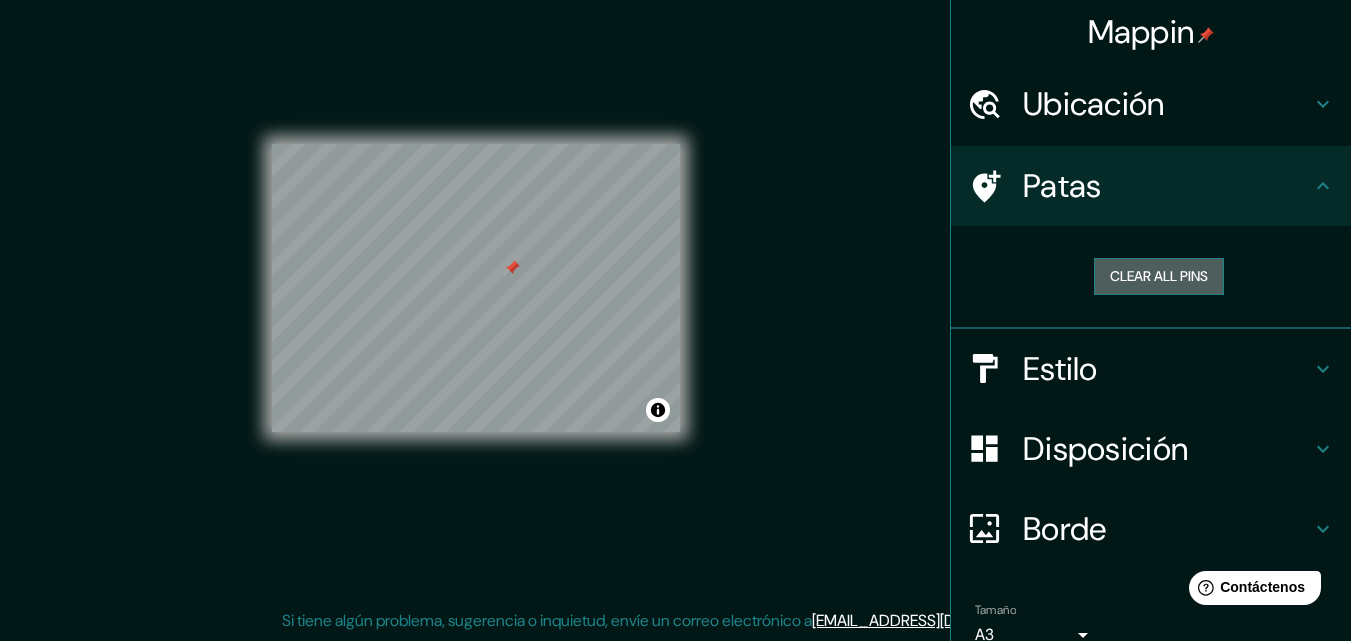 click on "Clear all pins" at bounding box center [1159, 276] 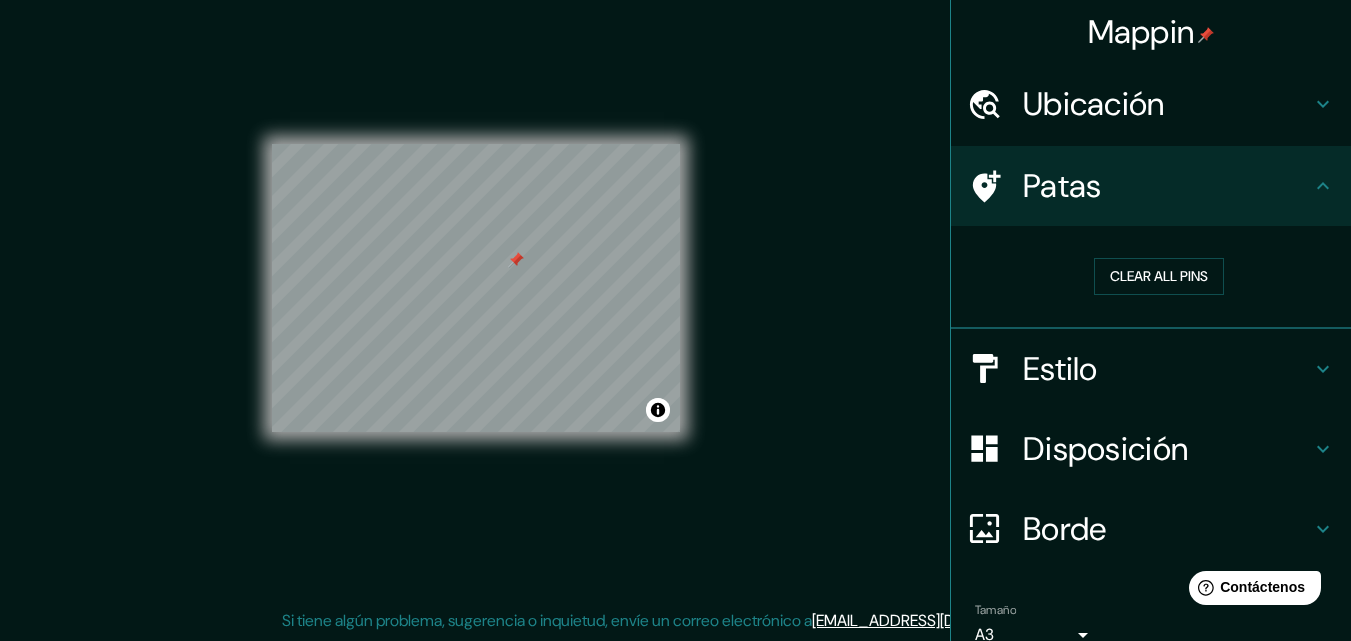 drag, startPoint x: 1128, startPoint y: 271, endPoint x: 1055, endPoint y: 268, distance: 73.061615 